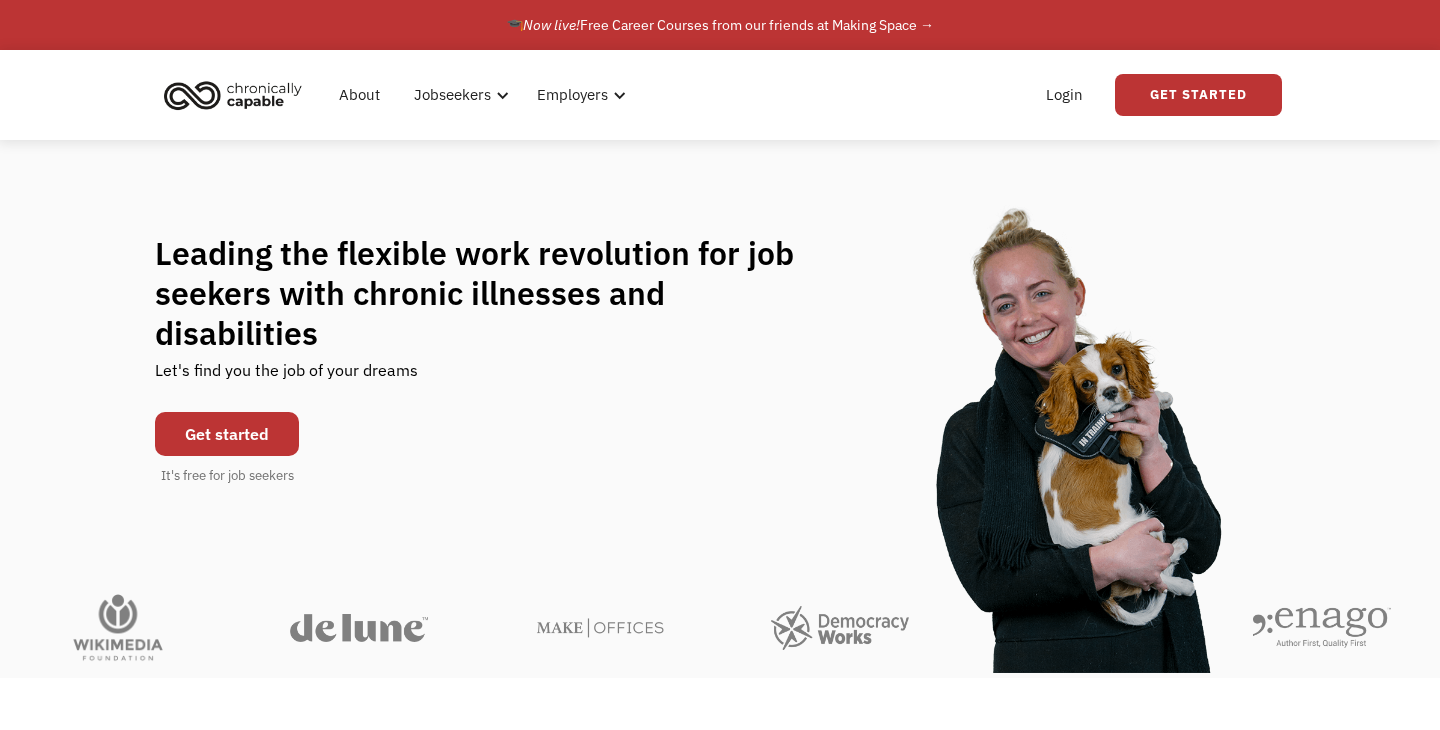 scroll, scrollTop: 0, scrollLeft: 0, axis: both 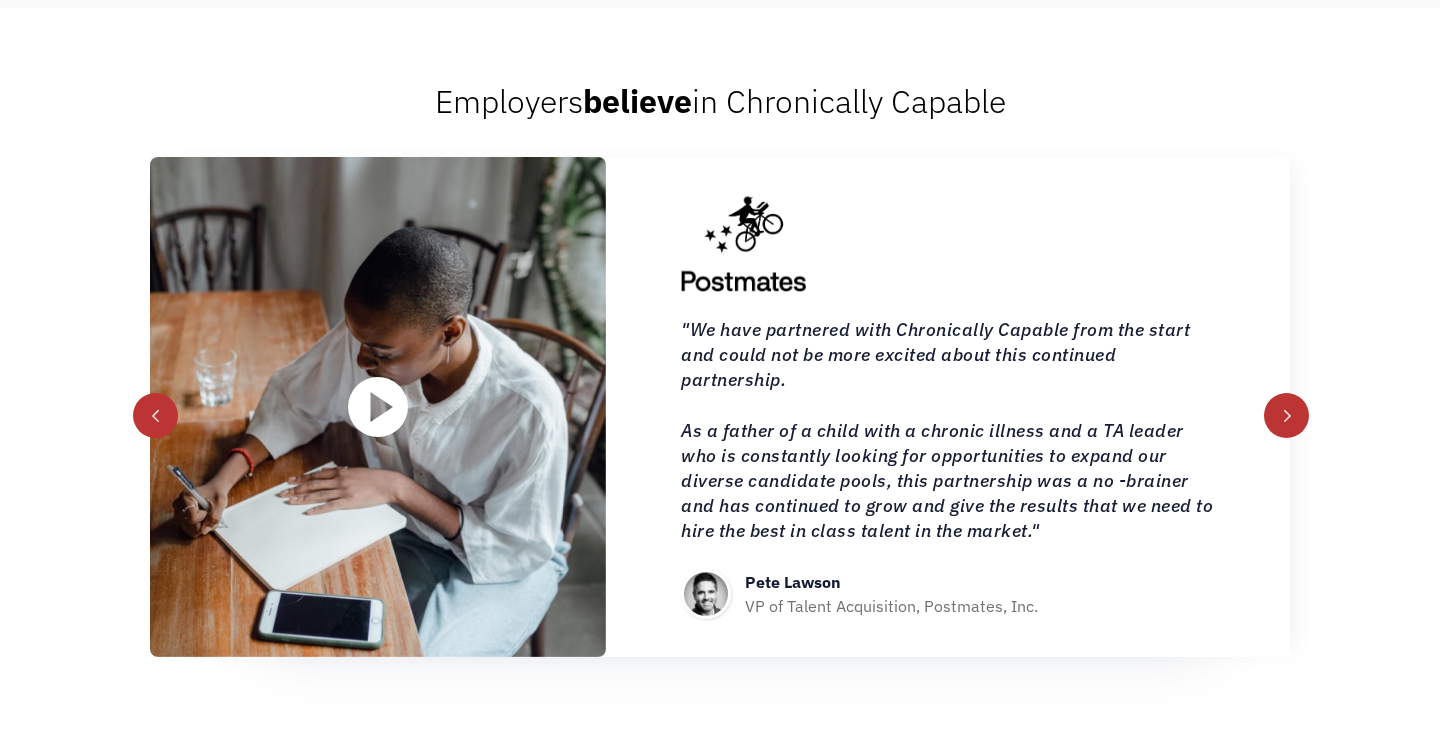 click at bounding box center (1287, 416) 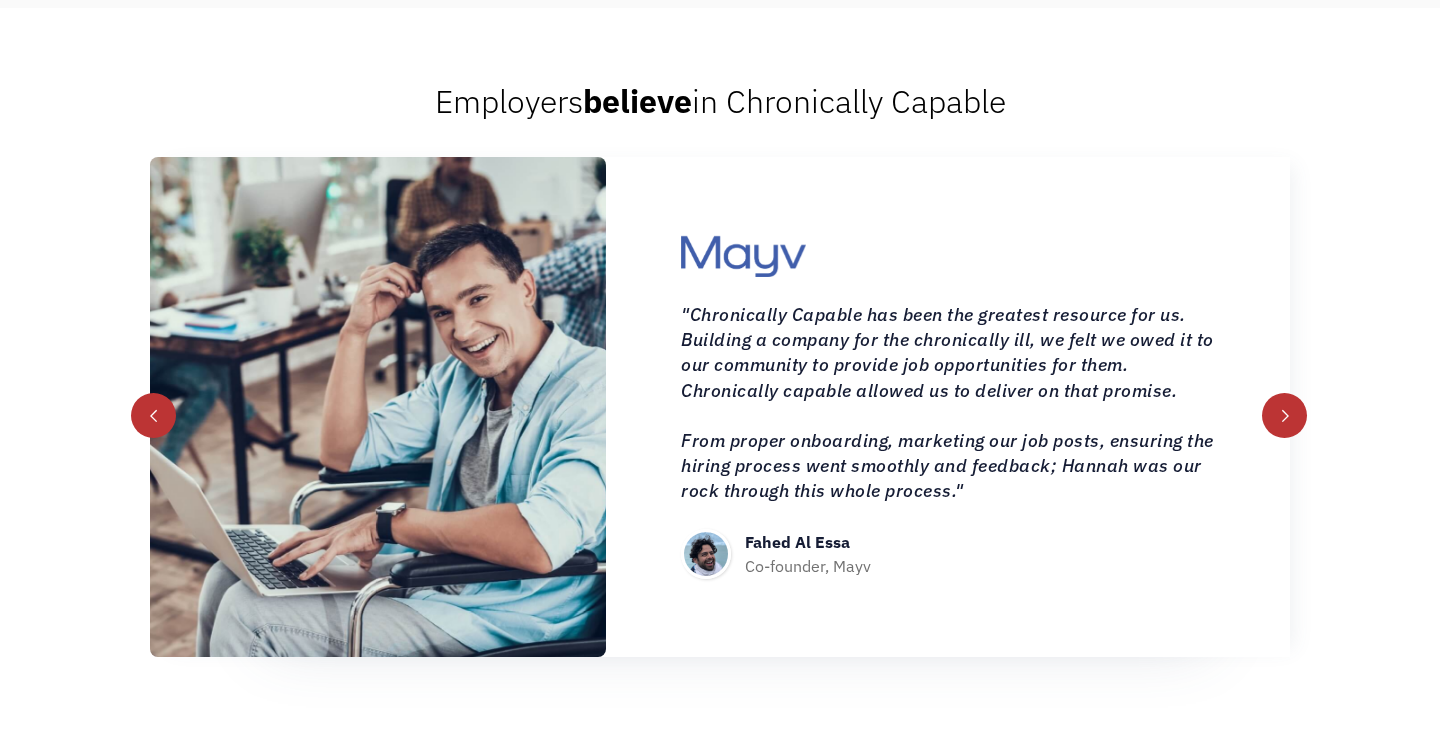 click at bounding box center [153, 415] 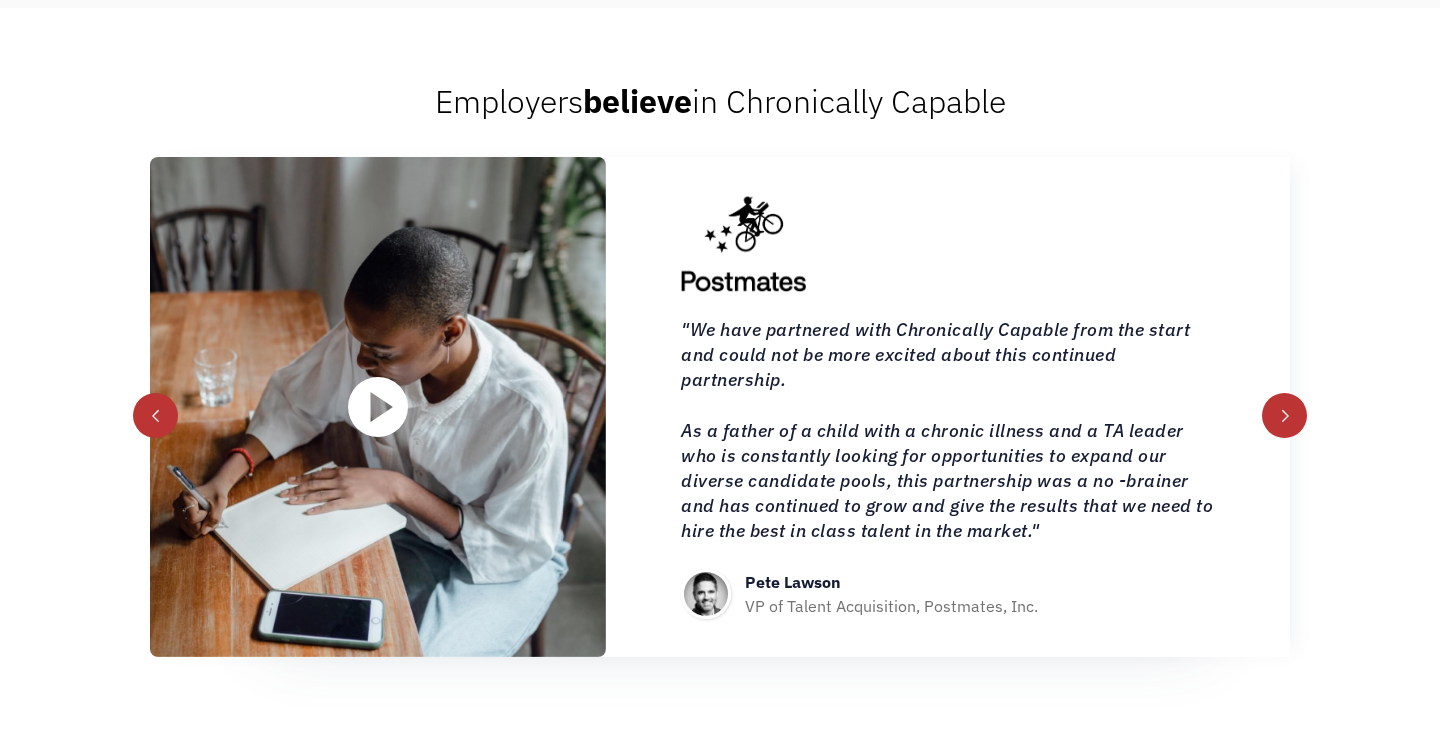 click on ""We have partnered with Chronically Capable from the start and could not be more excited about this continued partnership.  As a father of a child with a chronic illness and a TA leader who is constantly looking for opportunities to expand our diverse candidate pools, this partnership was a no -brainer and has continued to grow and give the results that we need to hire the best in class talent in the market." Pete Lawson VP of Talent Acquisition, Postmates, Inc." at bounding box center [948, 407] 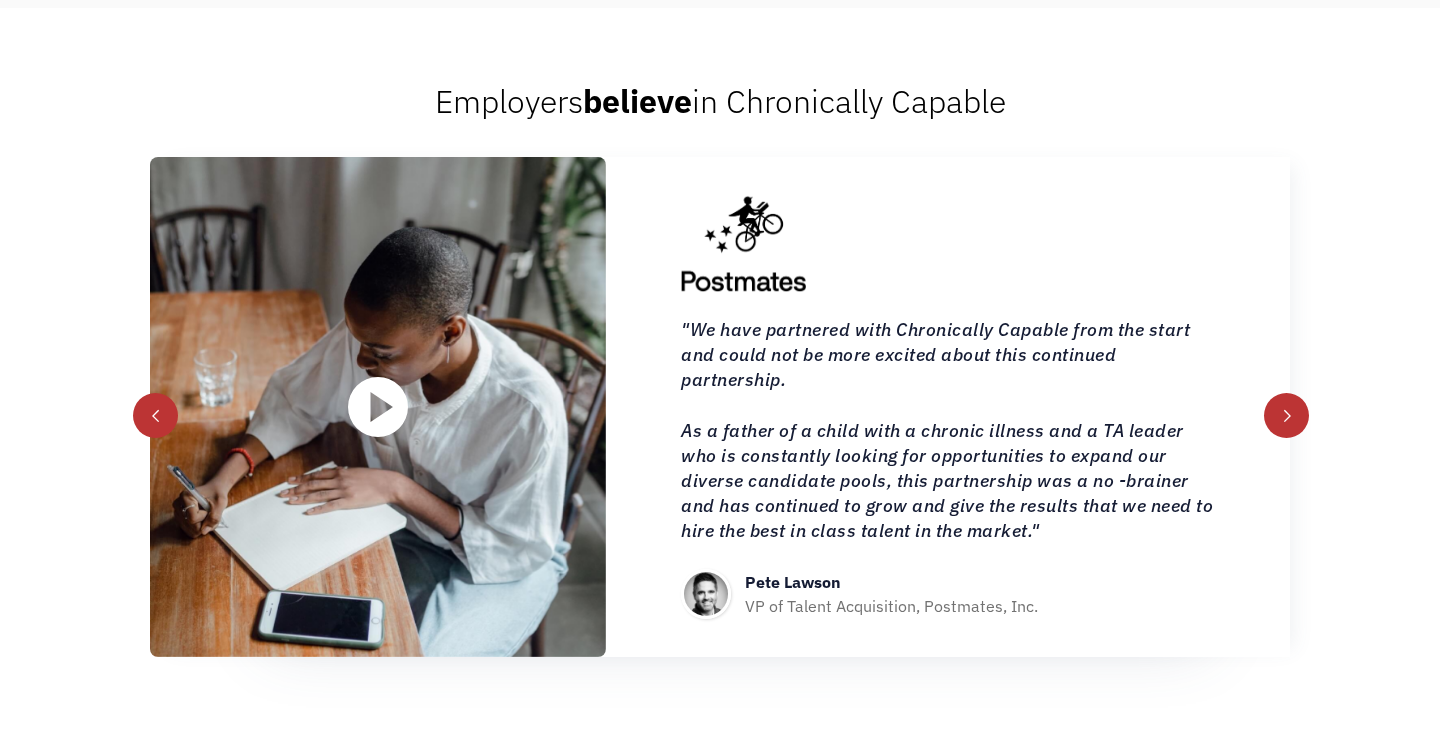 click at bounding box center [1286, 415] 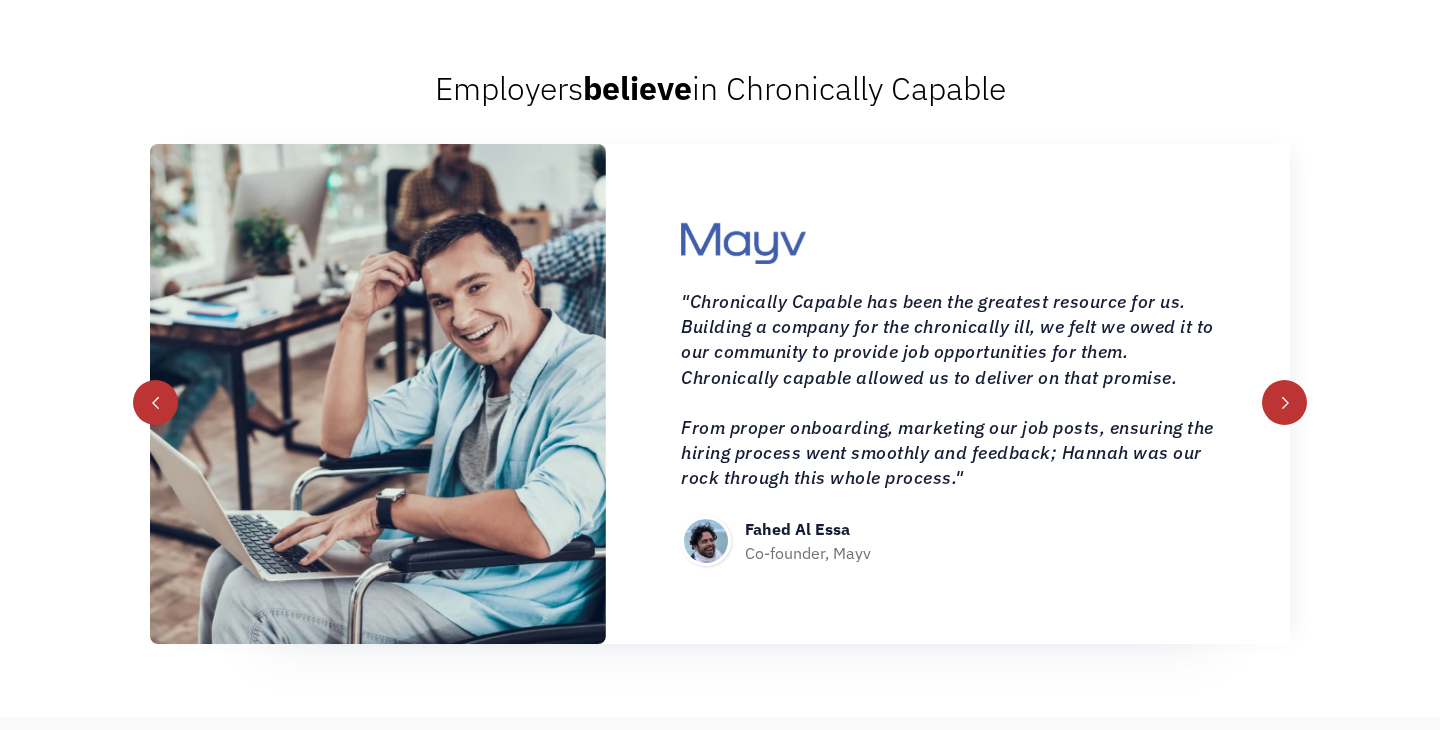 scroll, scrollTop: 2073, scrollLeft: 0, axis: vertical 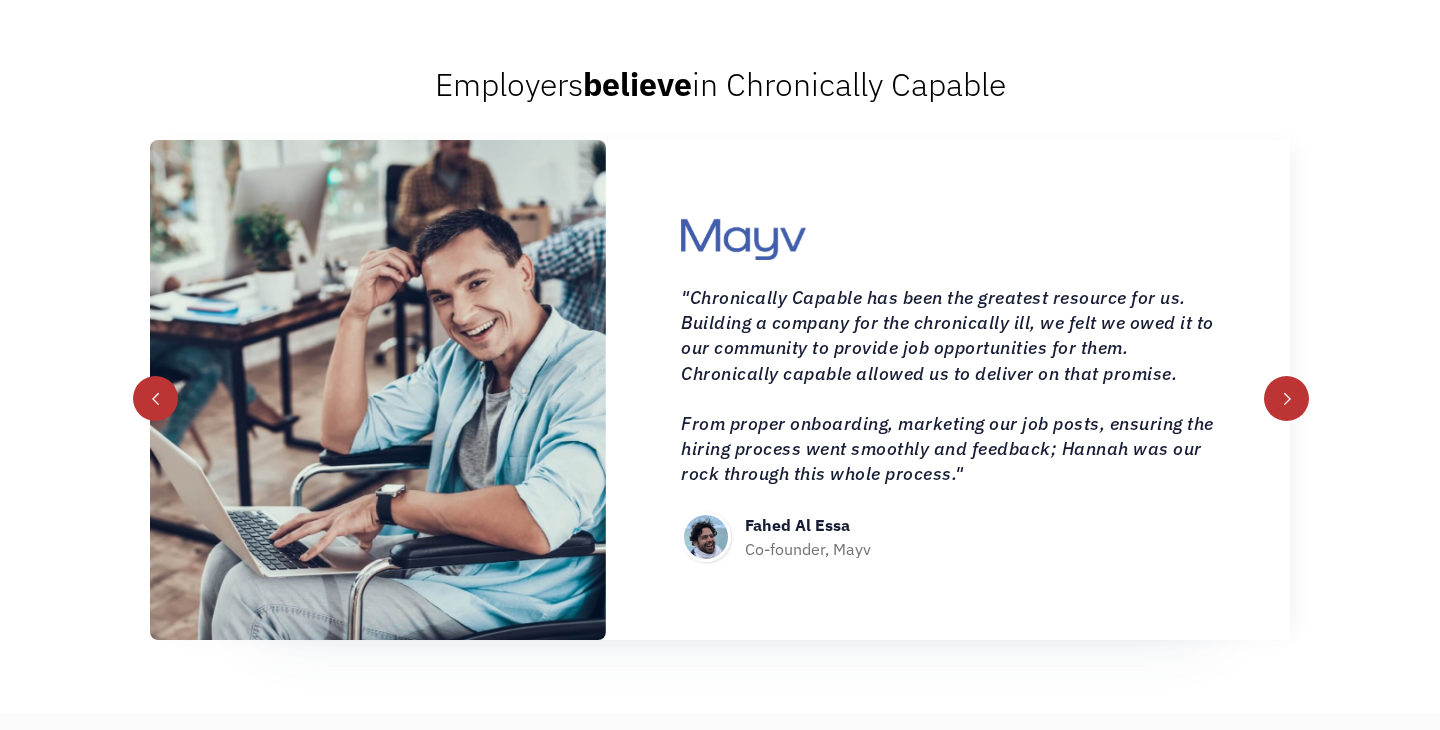 click at bounding box center [1286, 398] 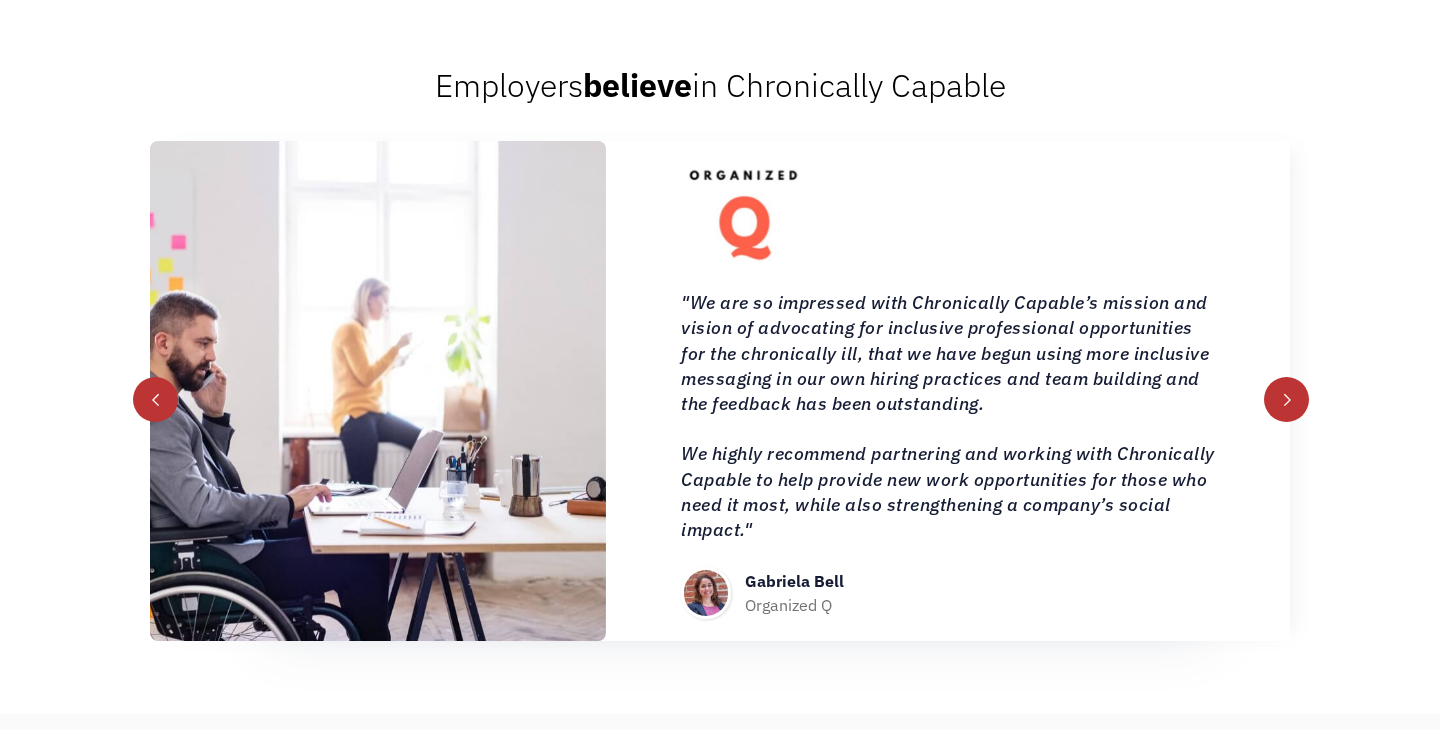 scroll, scrollTop: 2067, scrollLeft: 0, axis: vertical 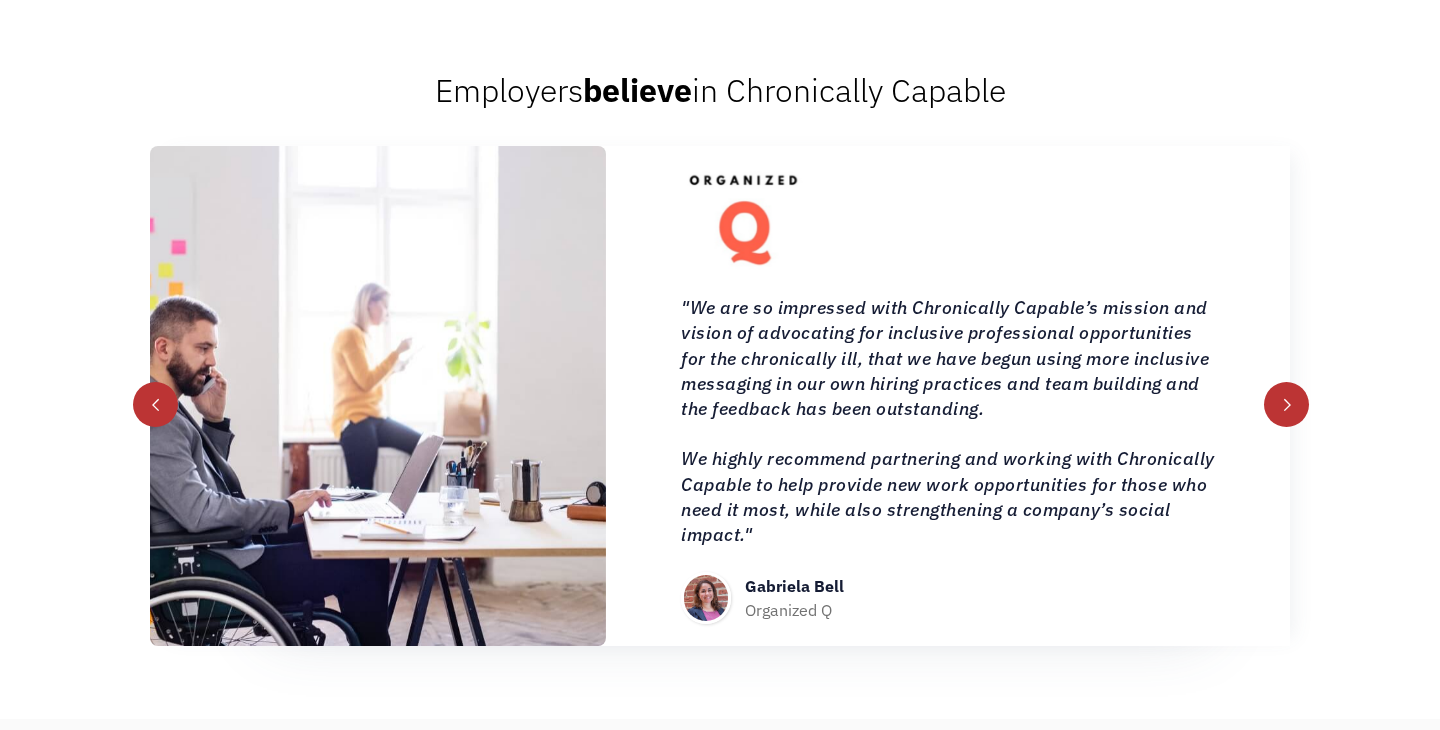 click at bounding box center (1287, 405) 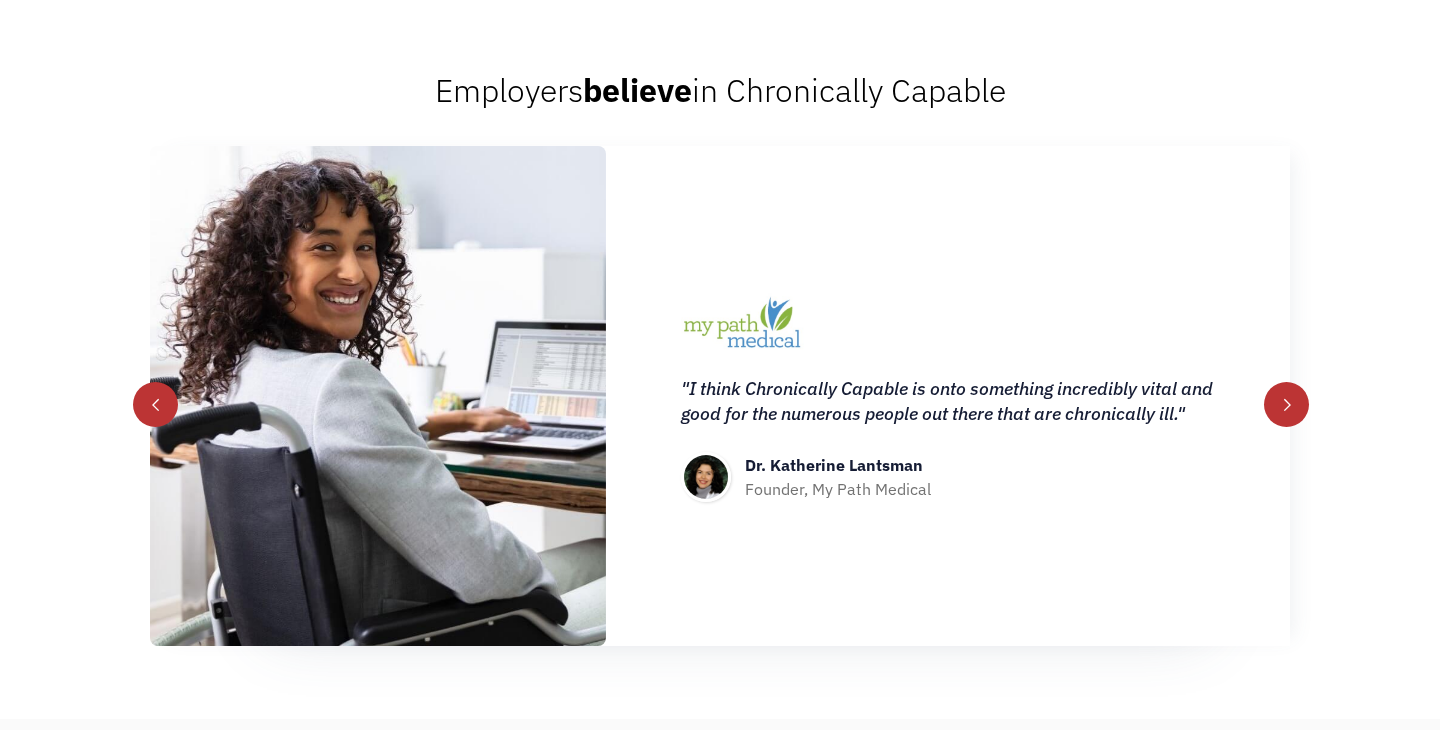 click at bounding box center [1287, 405] 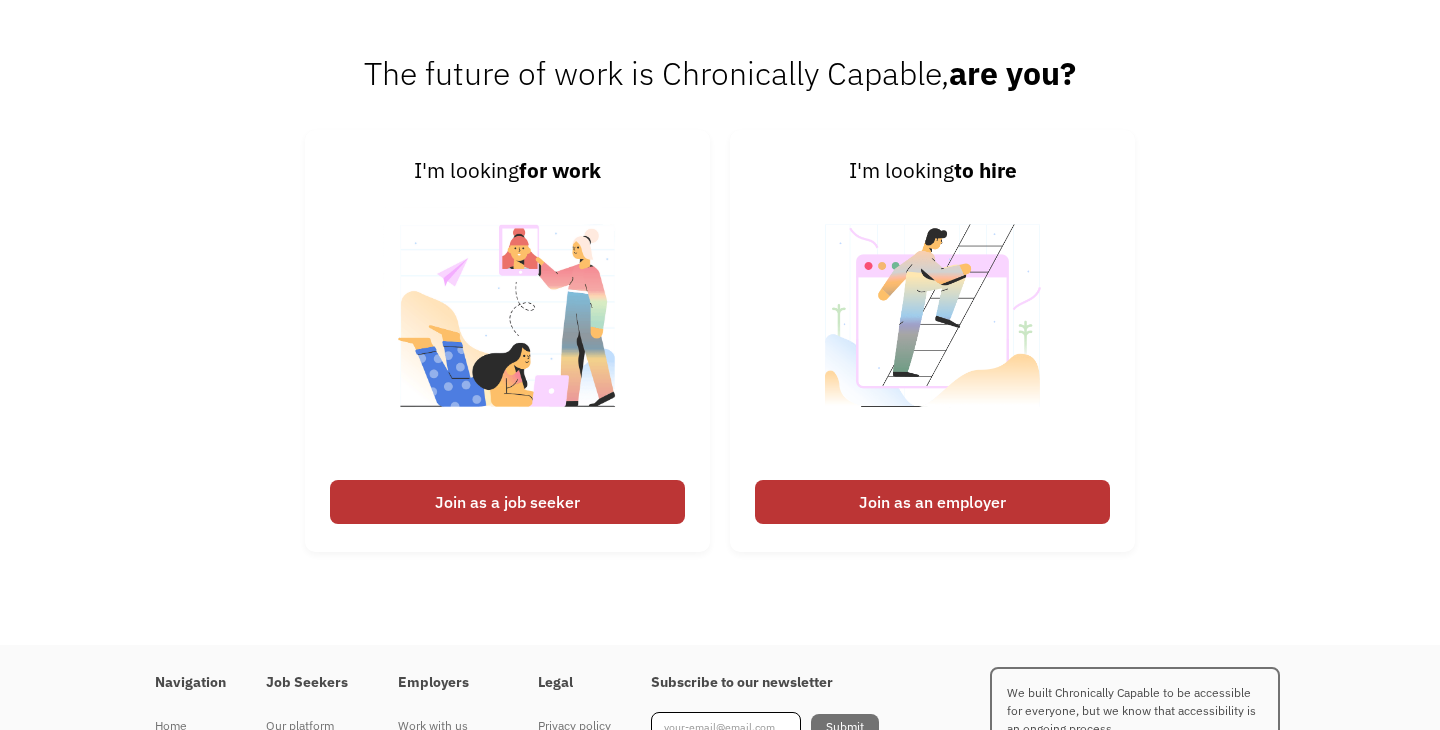 scroll, scrollTop: 4671, scrollLeft: 0, axis: vertical 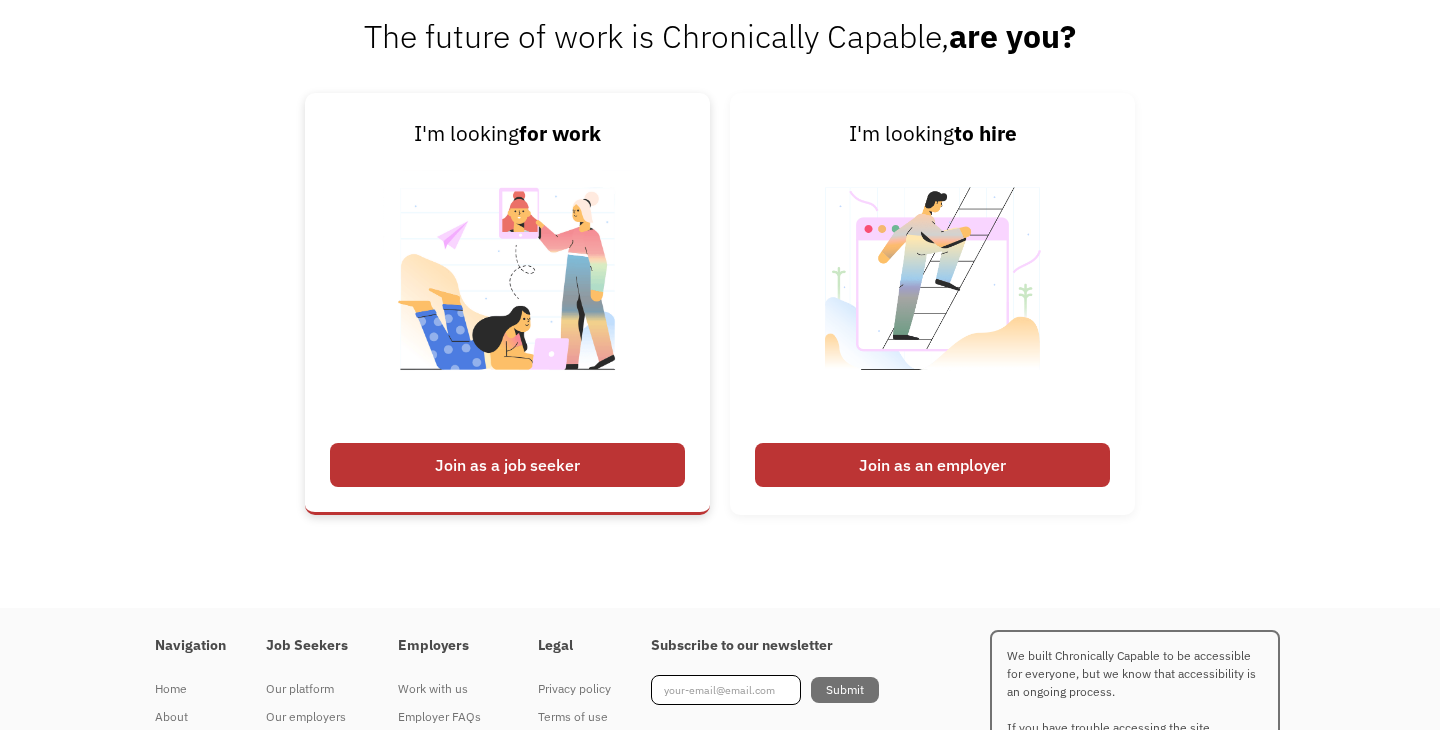 click on "Join as a job seeker" at bounding box center (507, 465) 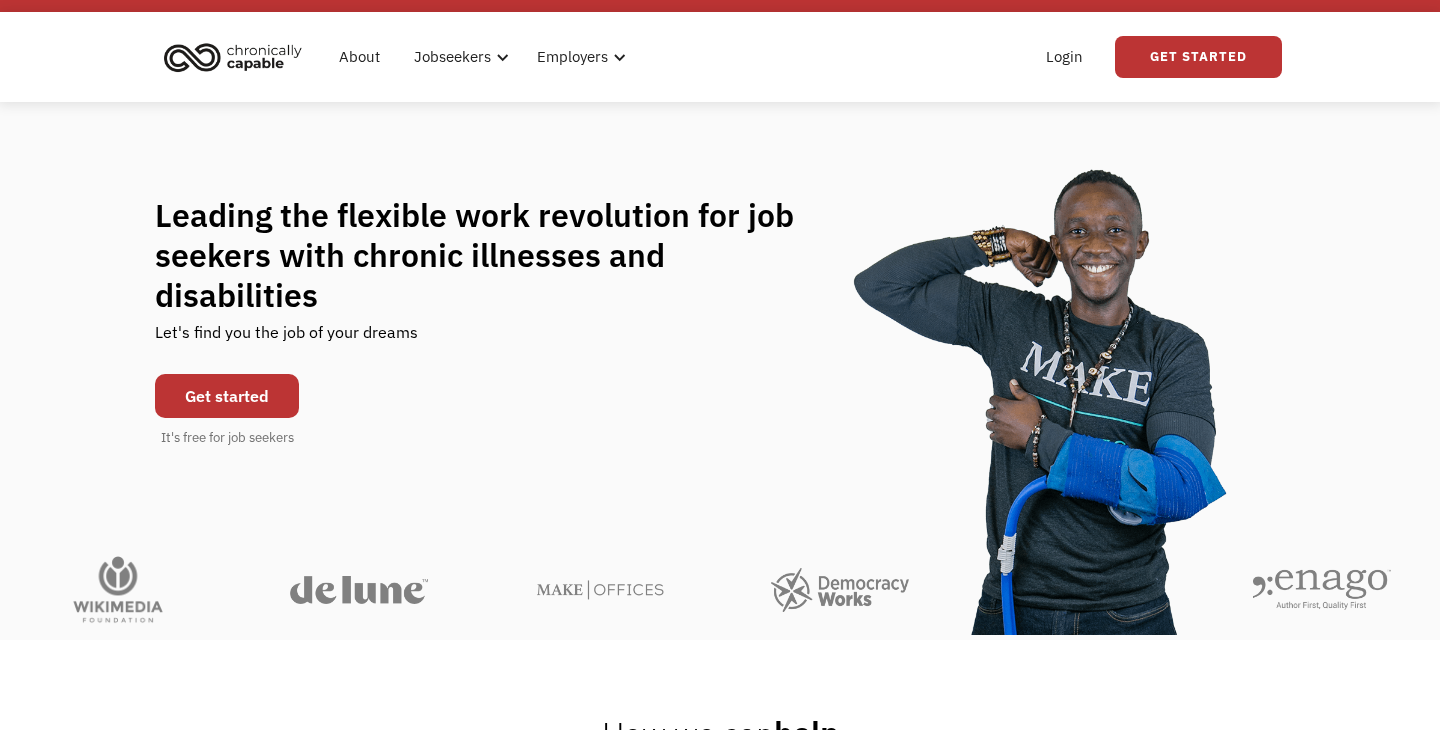 scroll, scrollTop: 19, scrollLeft: 0, axis: vertical 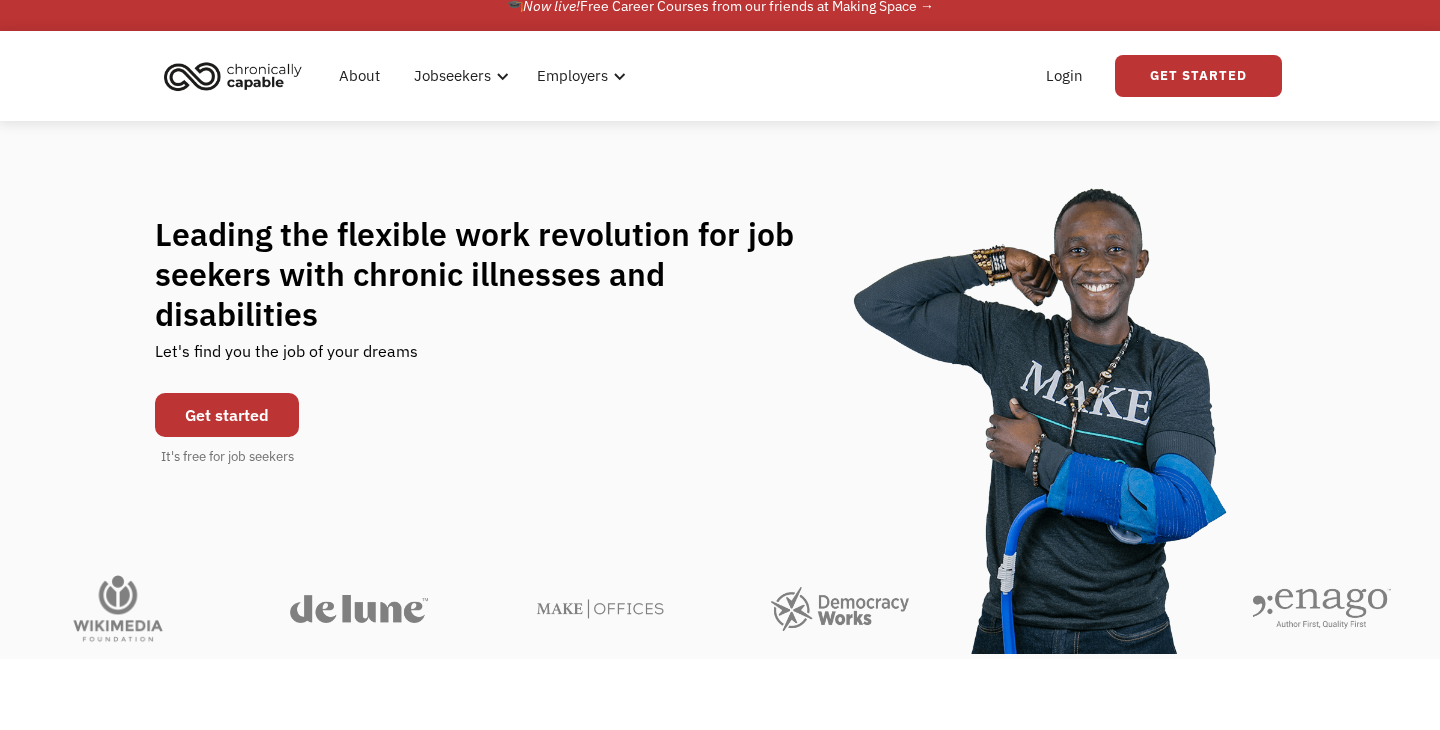 click on "Get started" at bounding box center [227, 415] 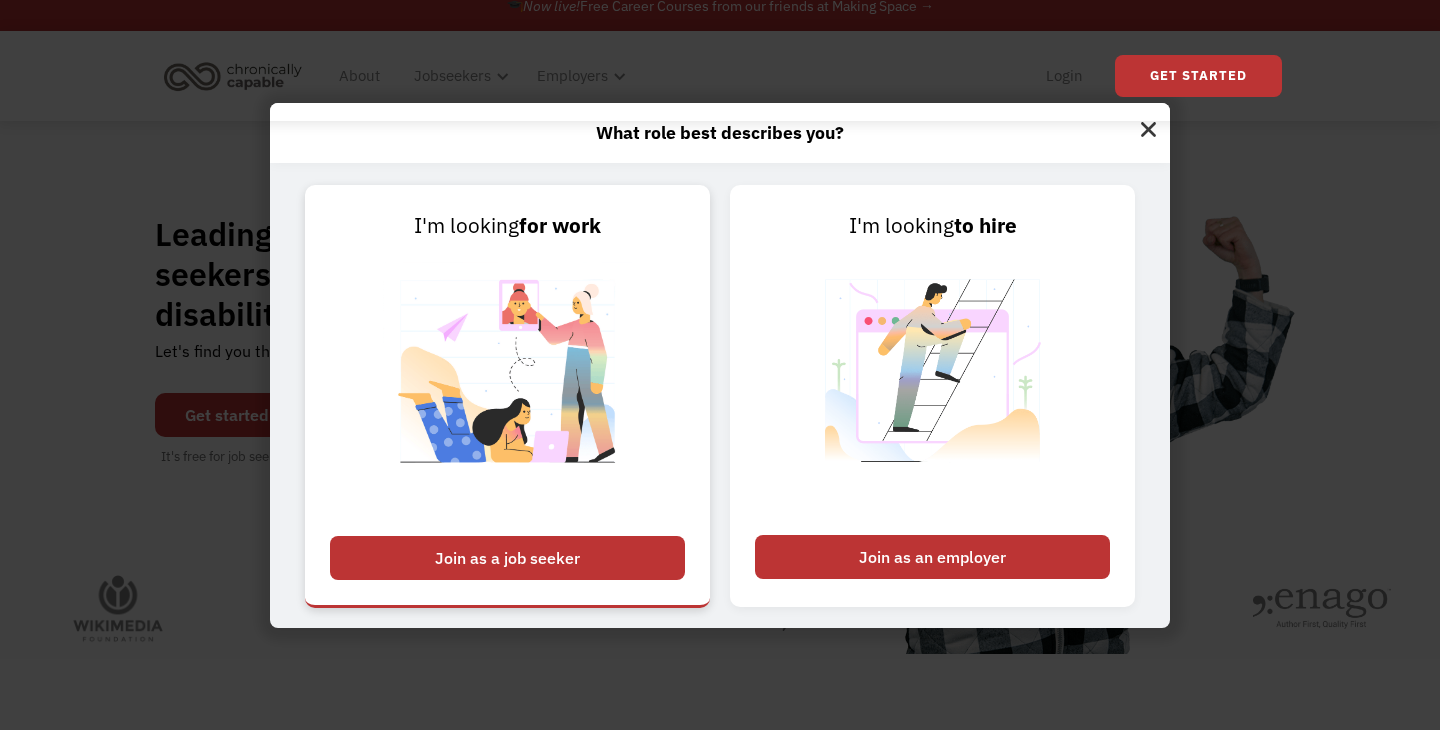 click on "Join as a job seeker" at bounding box center (507, 558) 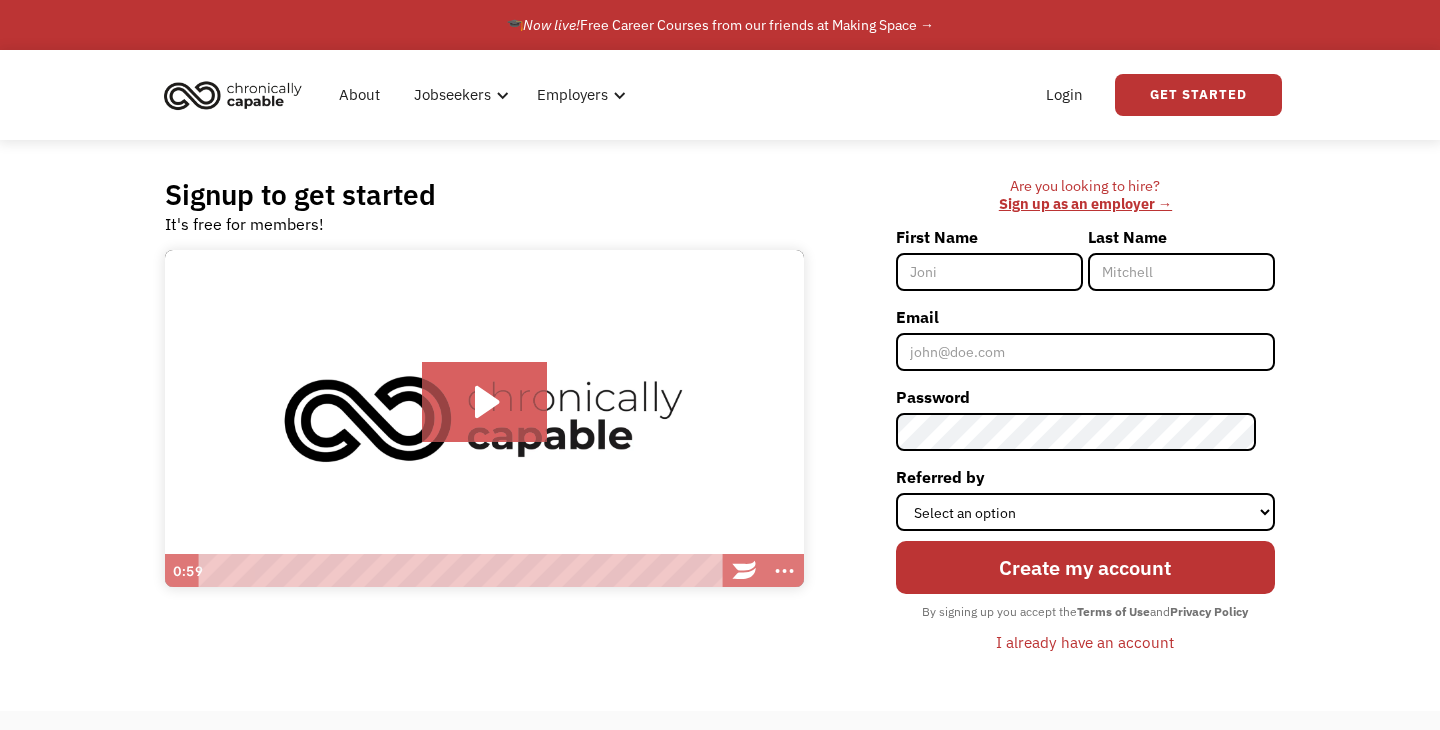 scroll, scrollTop: 0, scrollLeft: 0, axis: both 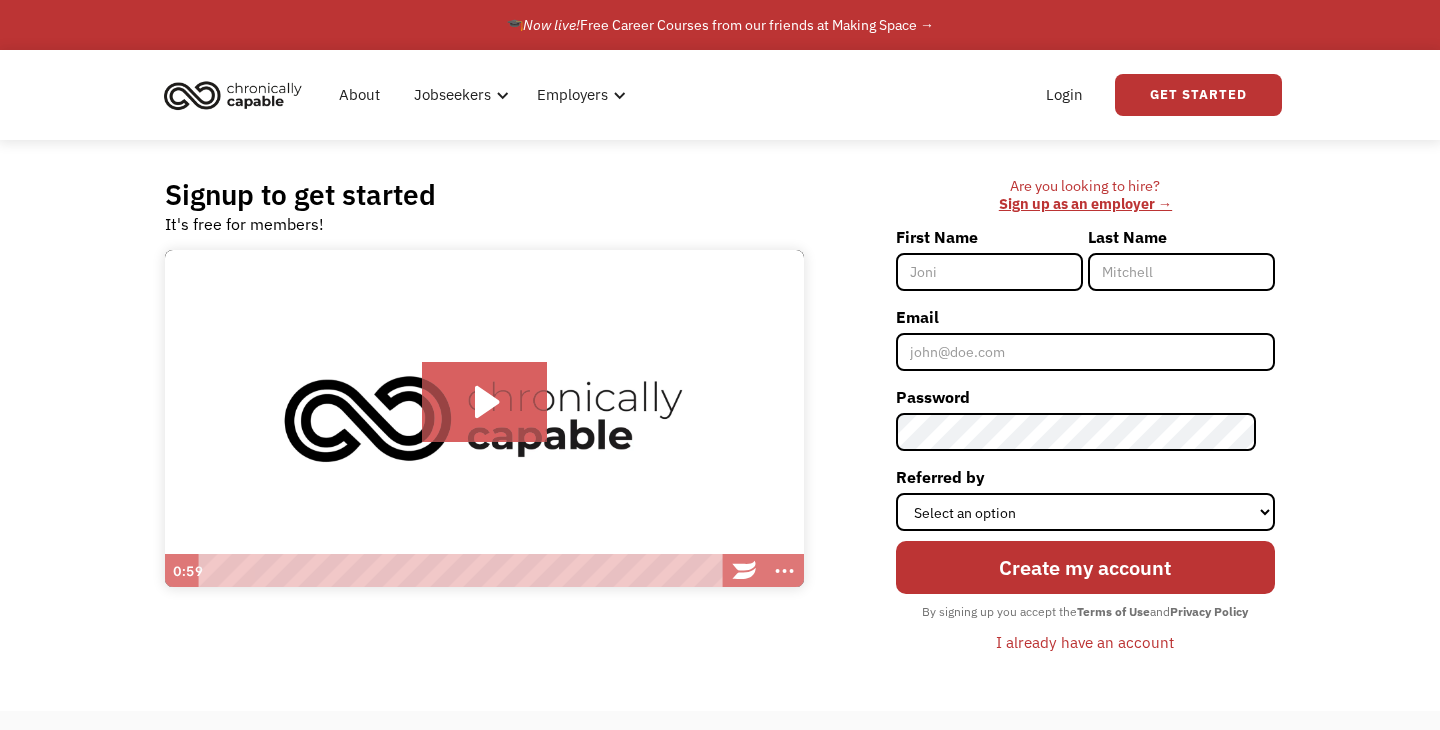 click on "First Name" at bounding box center [989, 272] 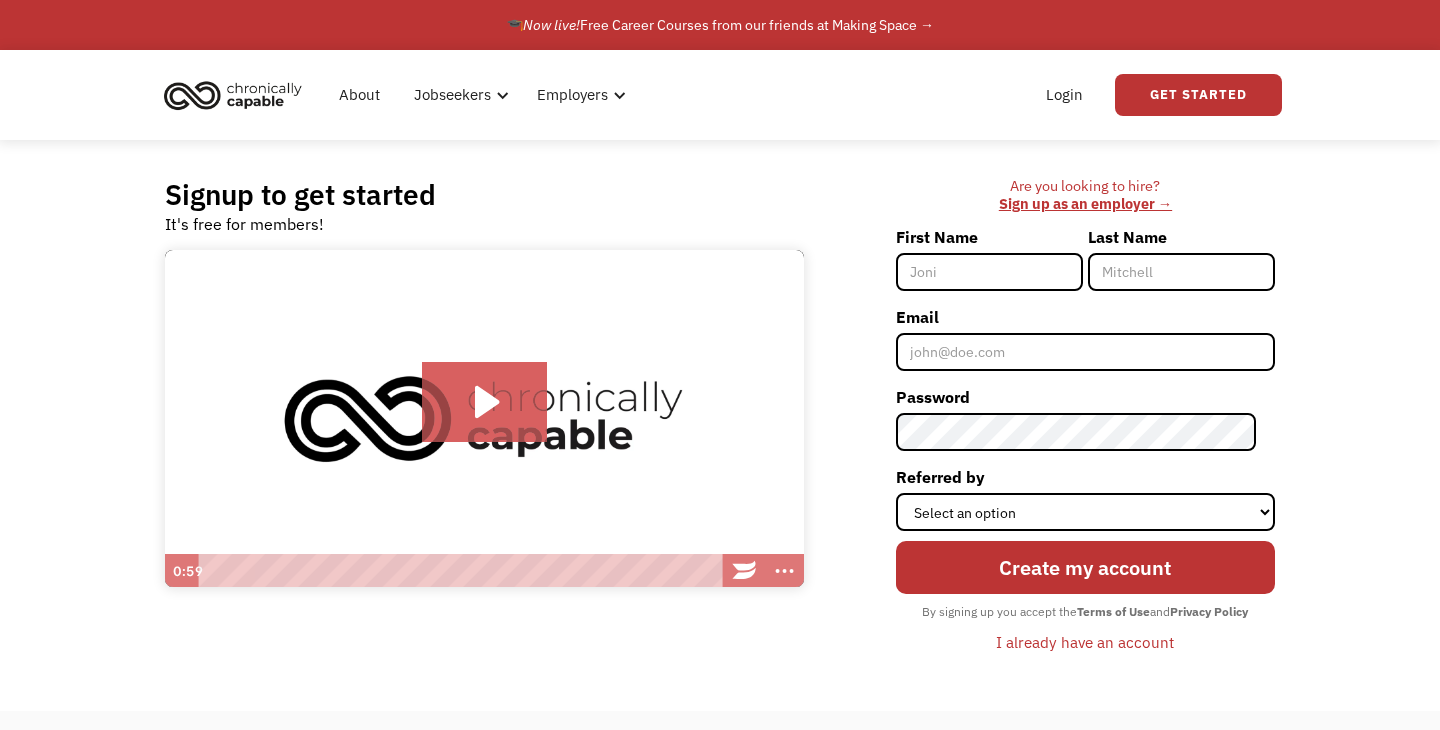 type on "Hannah" 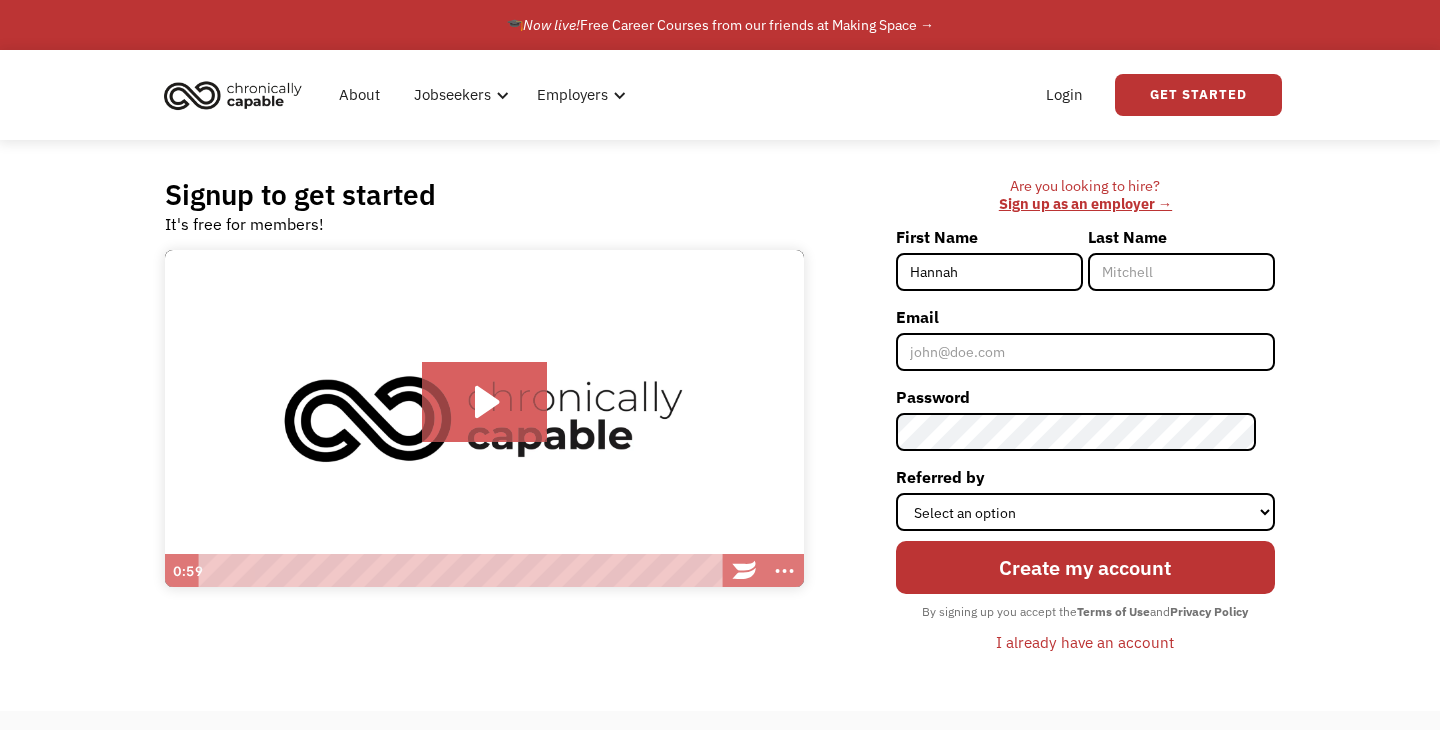 type on "[FIRST] [LAST]" 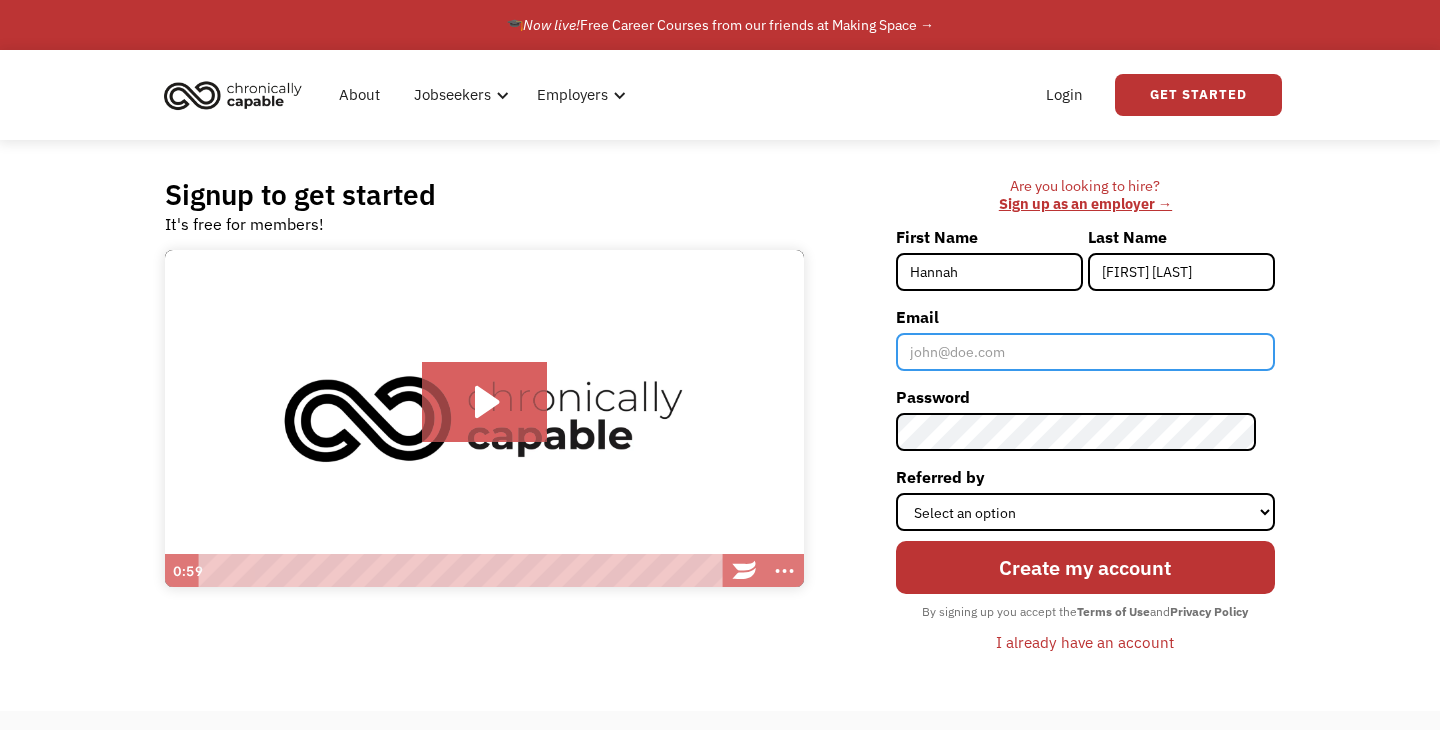 click on "Email" at bounding box center [1085, 352] 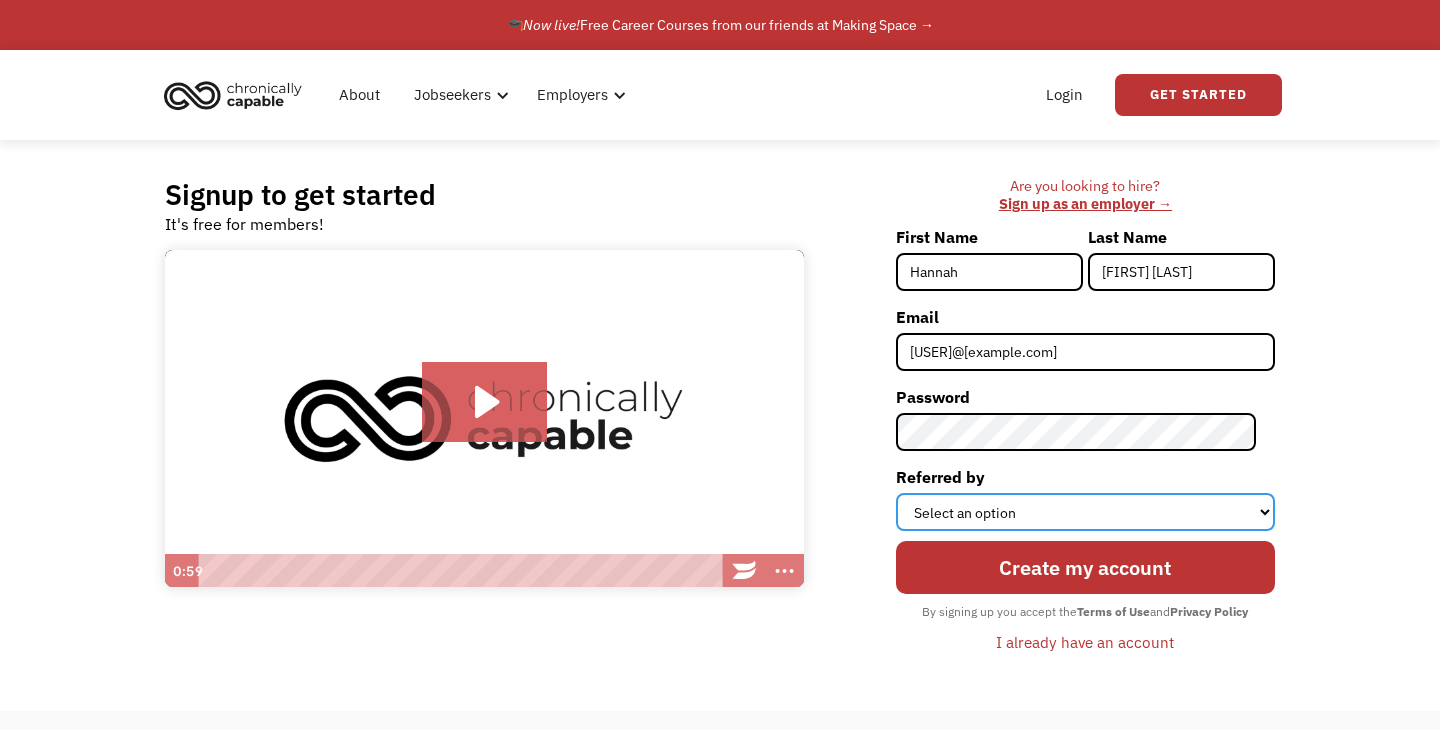 click on "Select an option Instagram Facebook Twitter Search Engine News Article Word of Mouth Employer Other" at bounding box center [1085, 512] 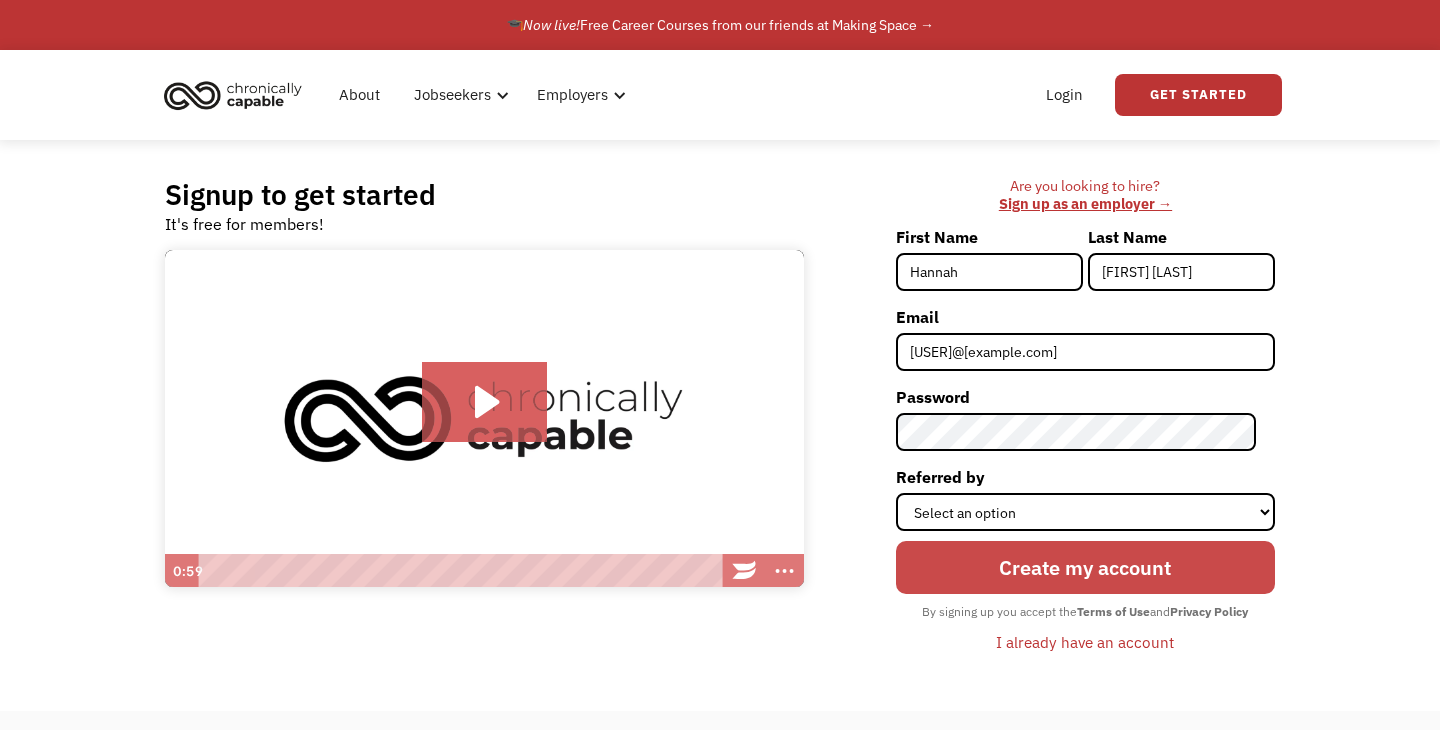 click on "Create my account" at bounding box center [1085, 567] 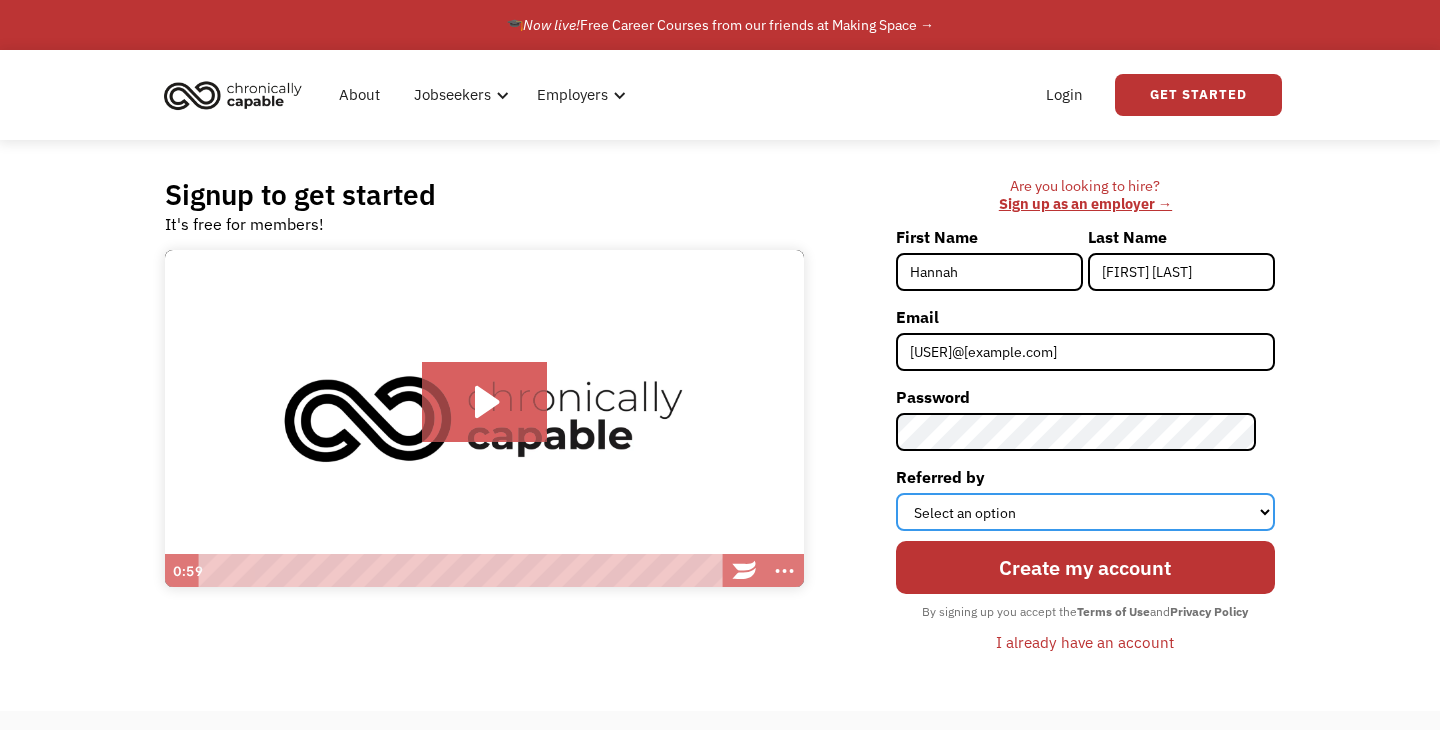 click on "Select an option Instagram Facebook Twitter Search Engine News Article Word of Mouth Employer Other" at bounding box center [1085, 512] 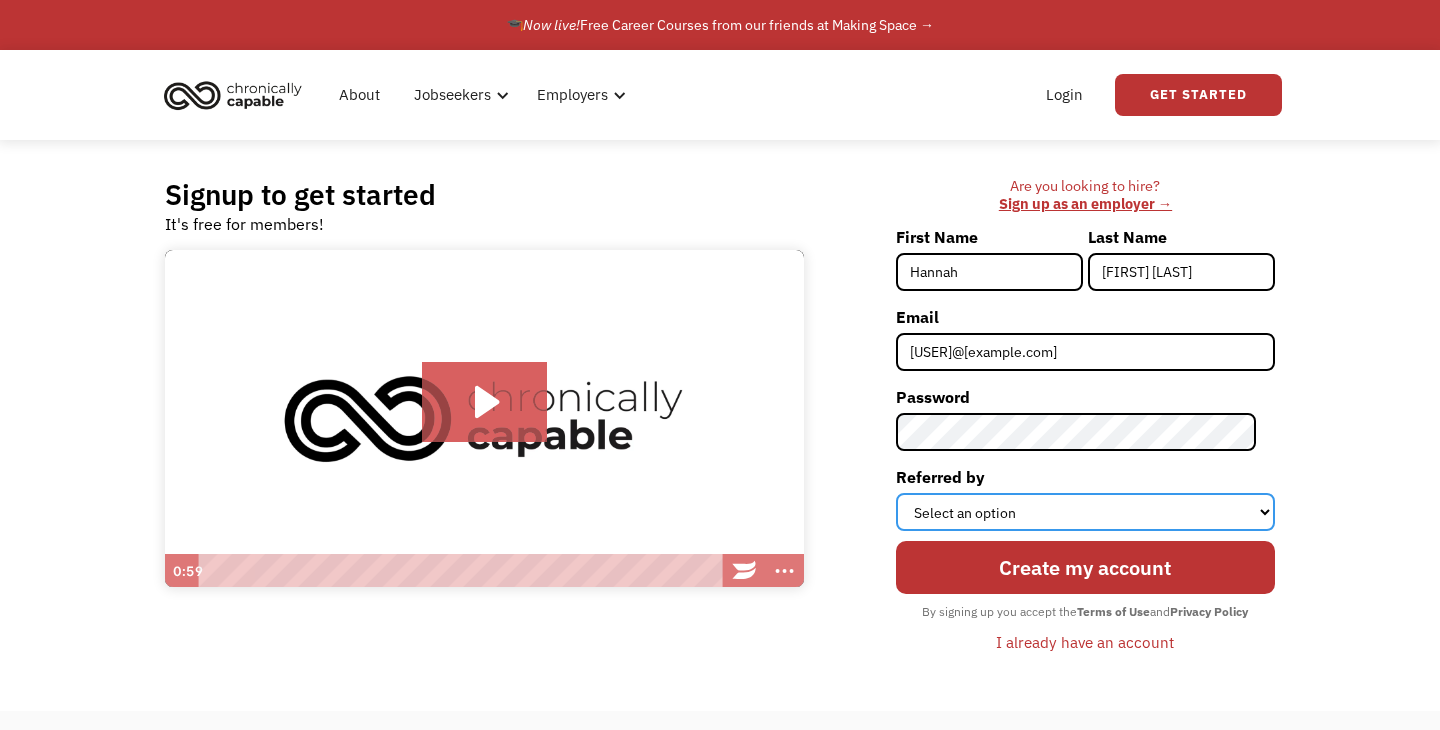 select on "Search Engine" 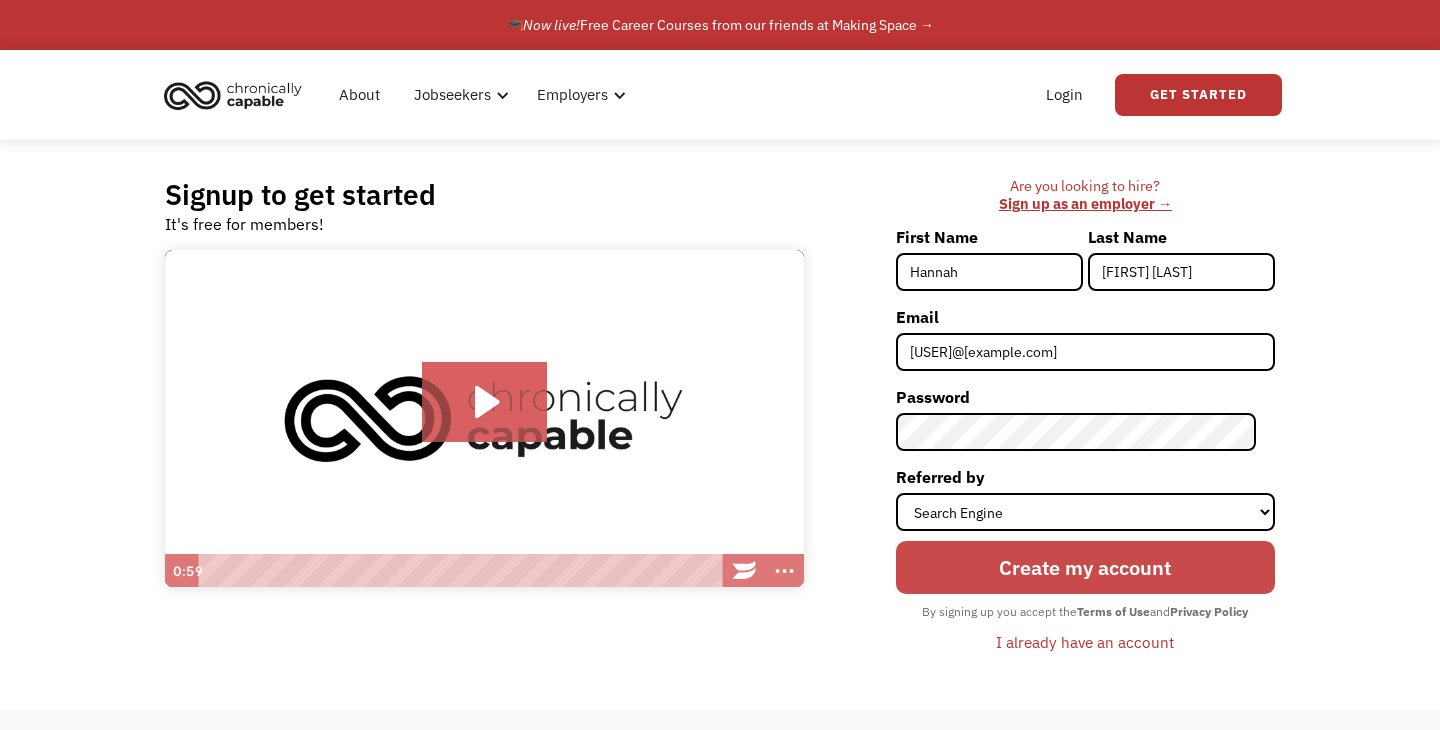 click on "Create my account" at bounding box center [1085, 567] 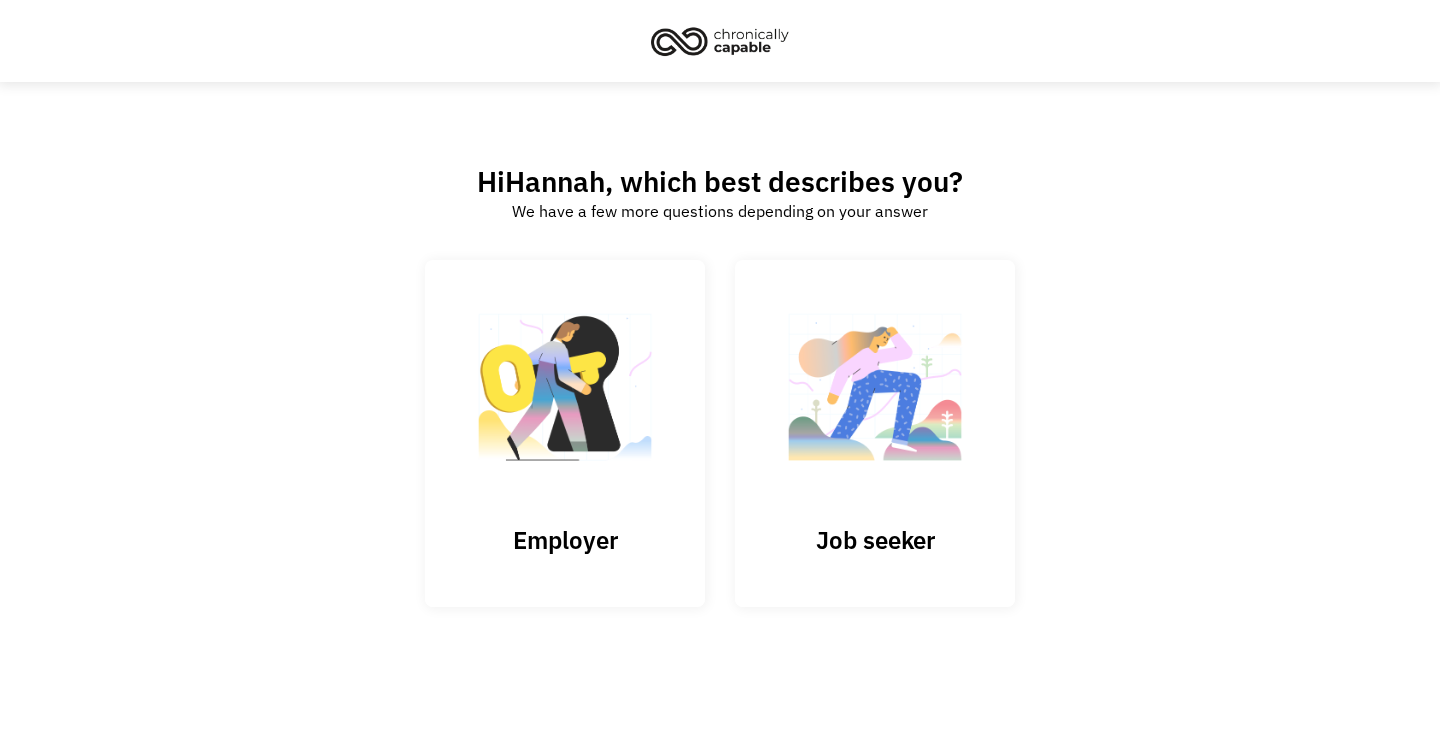 scroll, scrollTop: 0, scrollLeft: 0, axis: both 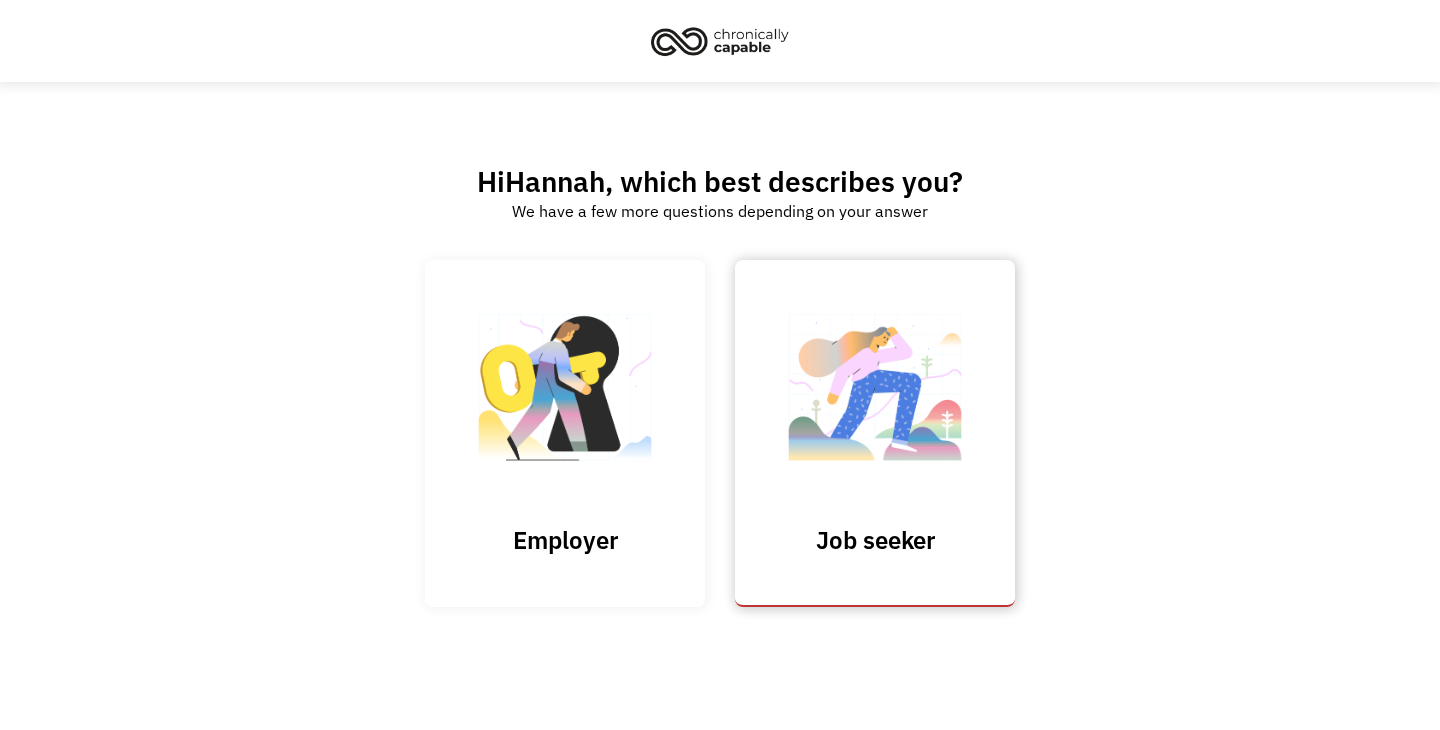 click at bounding box center (875, 397) 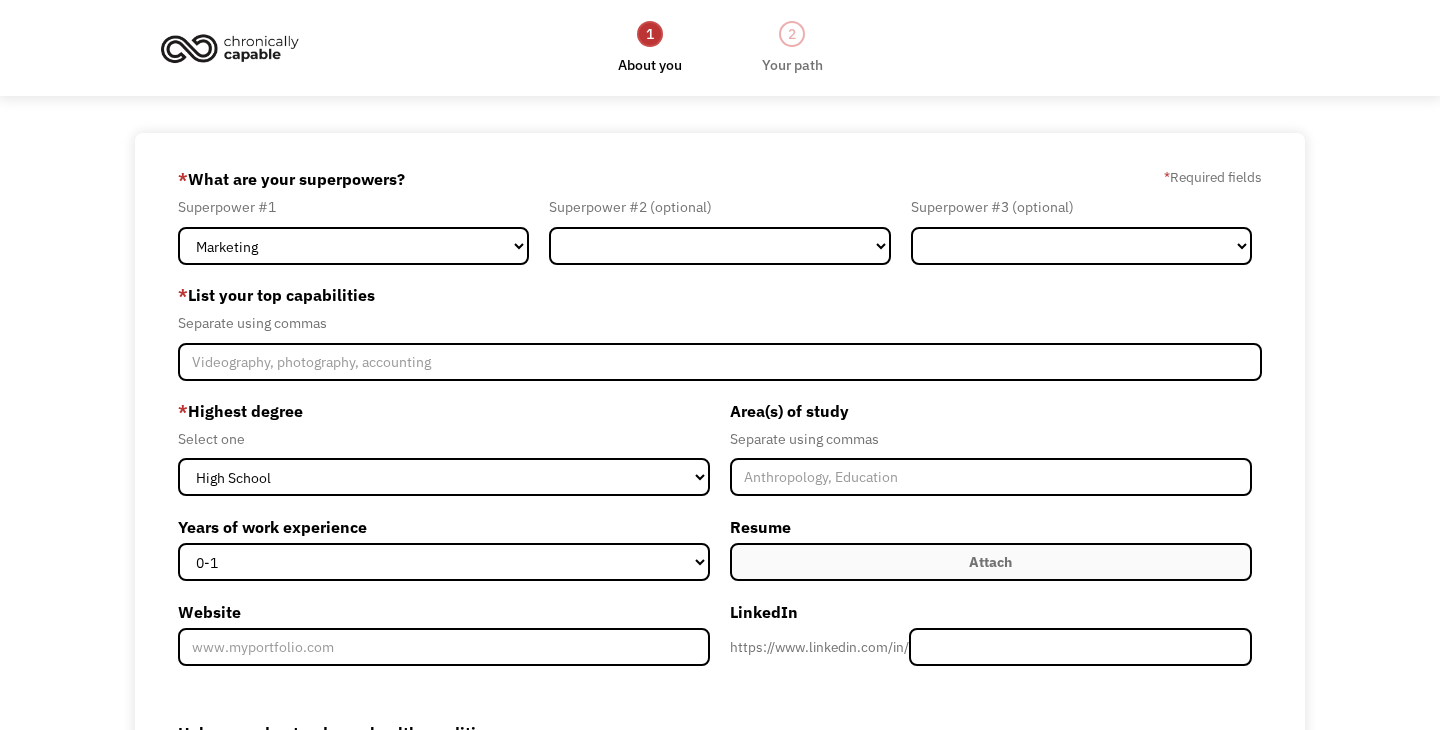 scroll, scrollTop: 0, scrollLeft: 0, axis: both 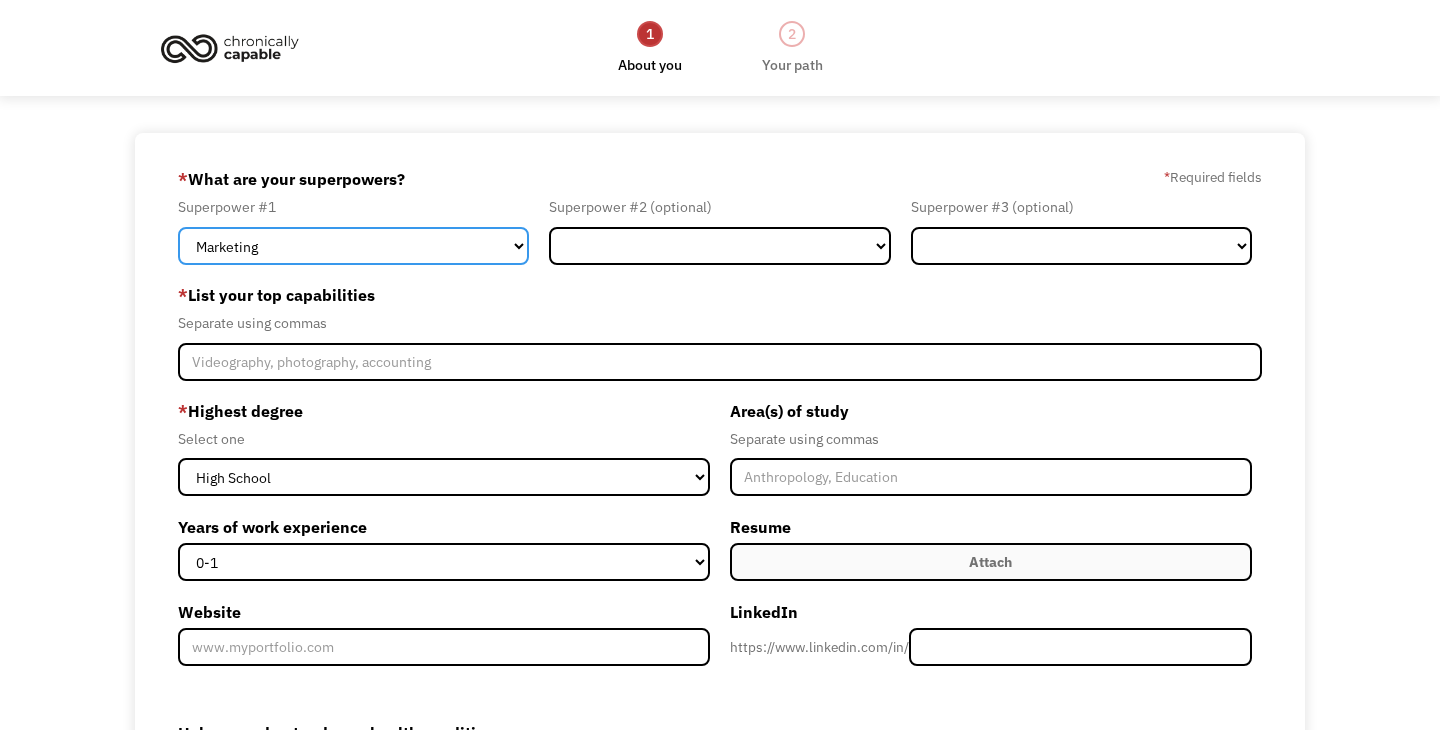 click on "Marketing Human Resources Finance Technology Operations Sales Industrial & Manufacturing Administration Legal Communications & Public Relations Customer Service Design Healthcare Science & Education Engineering & Construction Other" at bounding box center [353, 246] 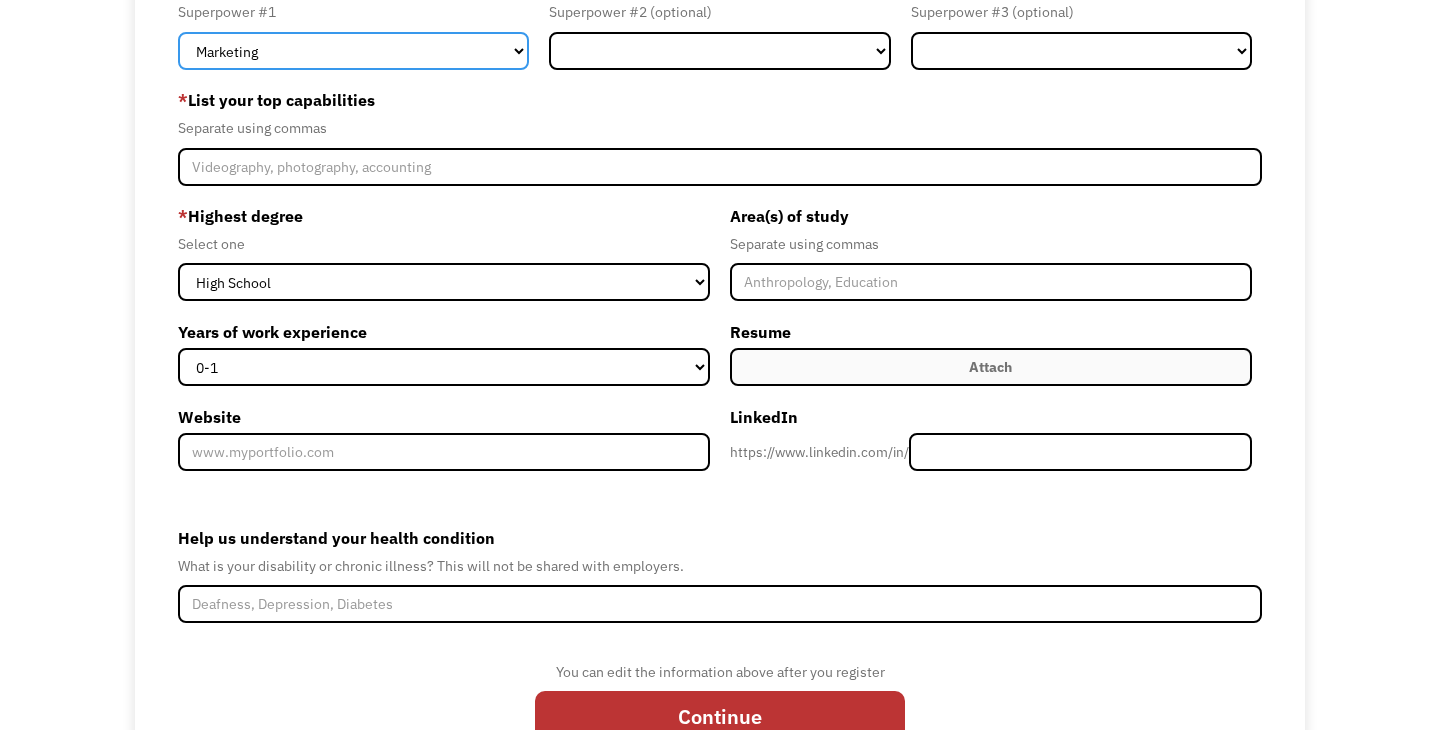 scroll, scrollTop: 291, scrollLeft: 0, axis: vertical 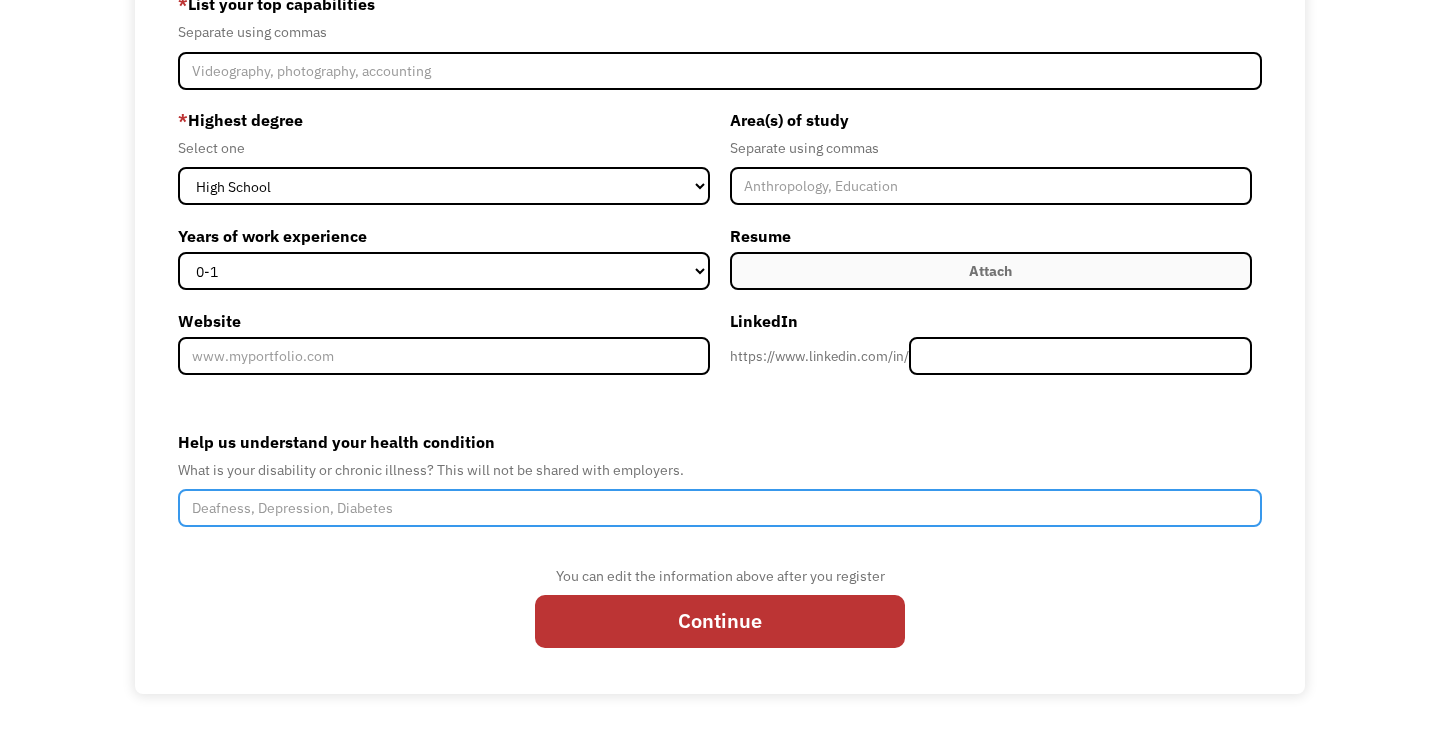 click on "Help us understand your health condition" at bounding box center (720, 508) 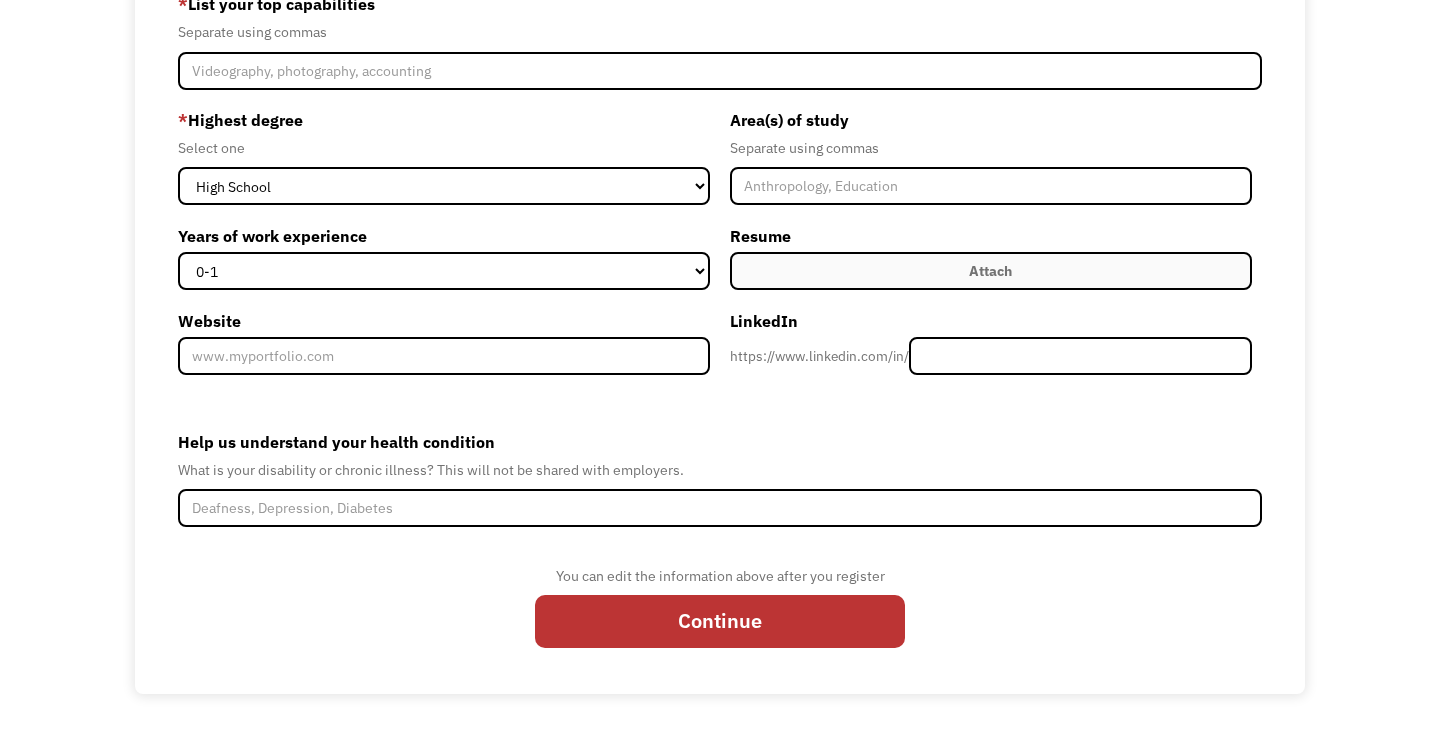 click on "68961e36d158fbb3696944c8 hkvandyke1@gmail.com Hannah Van Dyke Search Engine * What are your superpowers? * Required fields Superpower #1 Marketing Human Resources Finance Technology Operations Sales Industrial & Manufacturing Administration Legal Communications & Public Relations Customer Service Design Healthcare Science & Education Engineering & Construction Other Superpower #2 (optional) Marketing Human Resources Finance Technology Operations Sales Industrial & Manufacturing Administration Legal Communications & Public Relations Customer Service Design Healthcare Science & Education Engineering & Construction Other Superpower #3 (optional) Marketing Human Resources Finance Technology Operations Sales Industrial & Manufacturing Administration Legal Communications & Public Relations Customer Service Design Healthcare Science & Education Engineering & Construction Other * List your top capabilities Separate using commas * Highest degree Select one High School Associates Bachelors Master's PhD 0-1 2-4 5-10 15+" at bounding box center [720, 267] 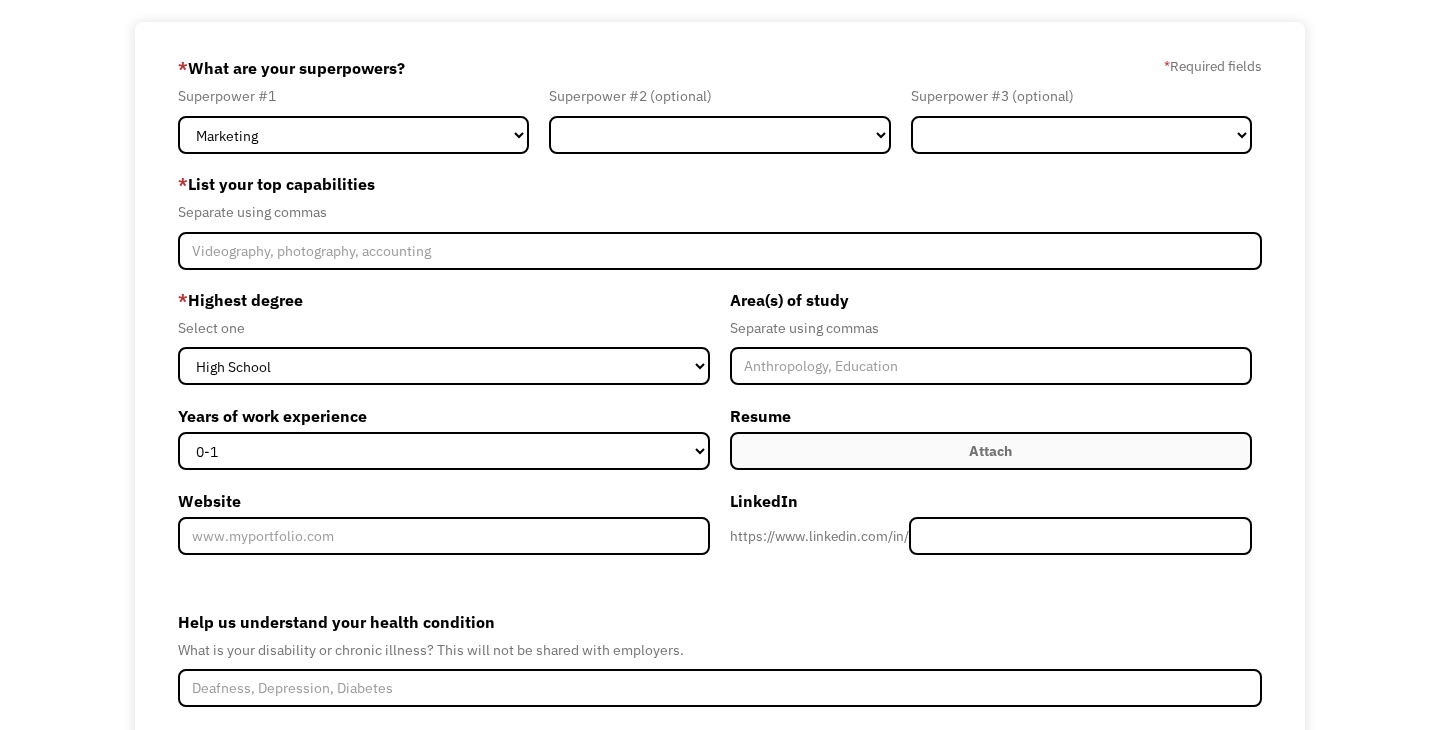 scroll, scrollTop: 0, scrollLeft: 0, axis: both 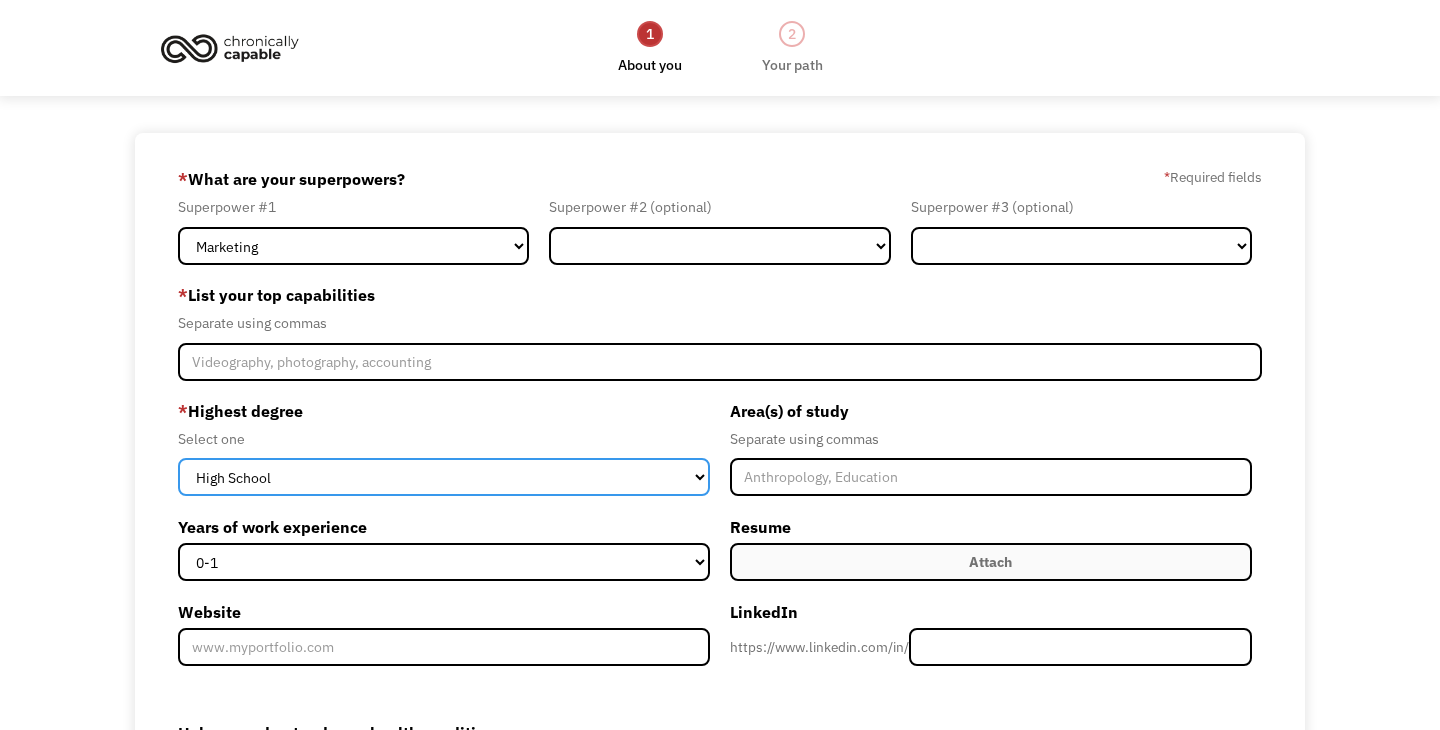 click on "High School Associates Bachelors Master's PhD" at bounding box center (444, 477) 